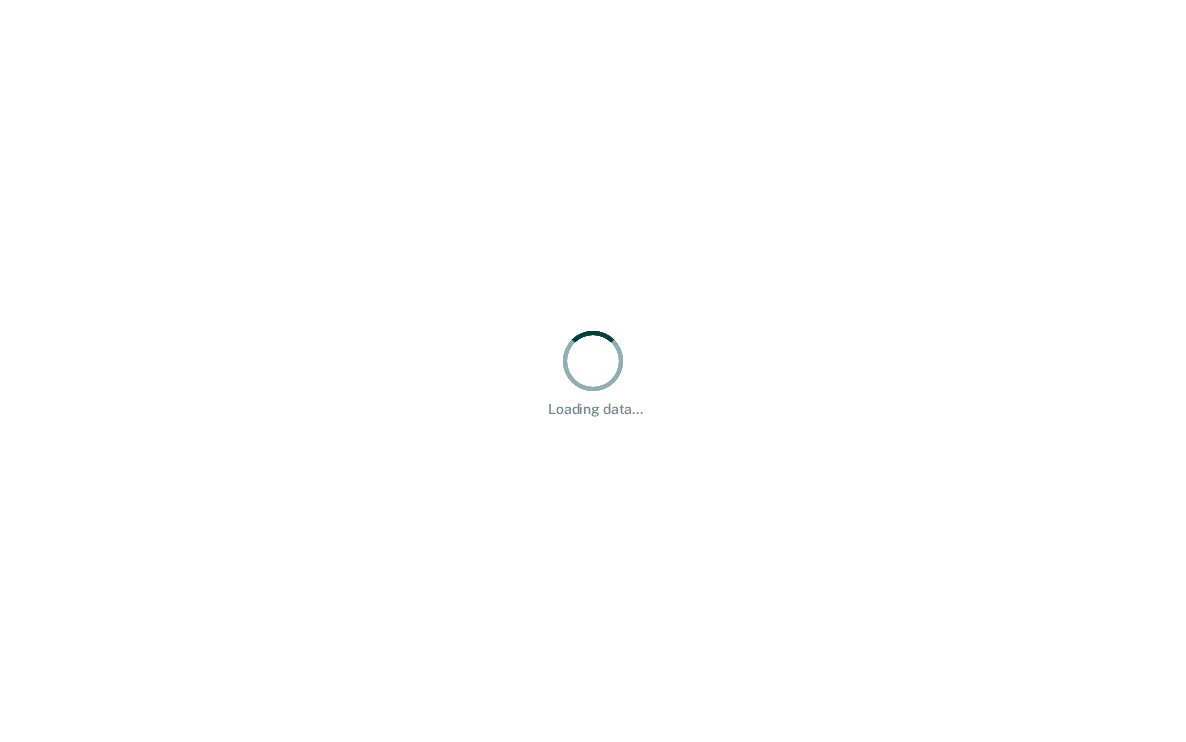 scroll, scrollTop: 0, scrollLeft: 0, axis: both 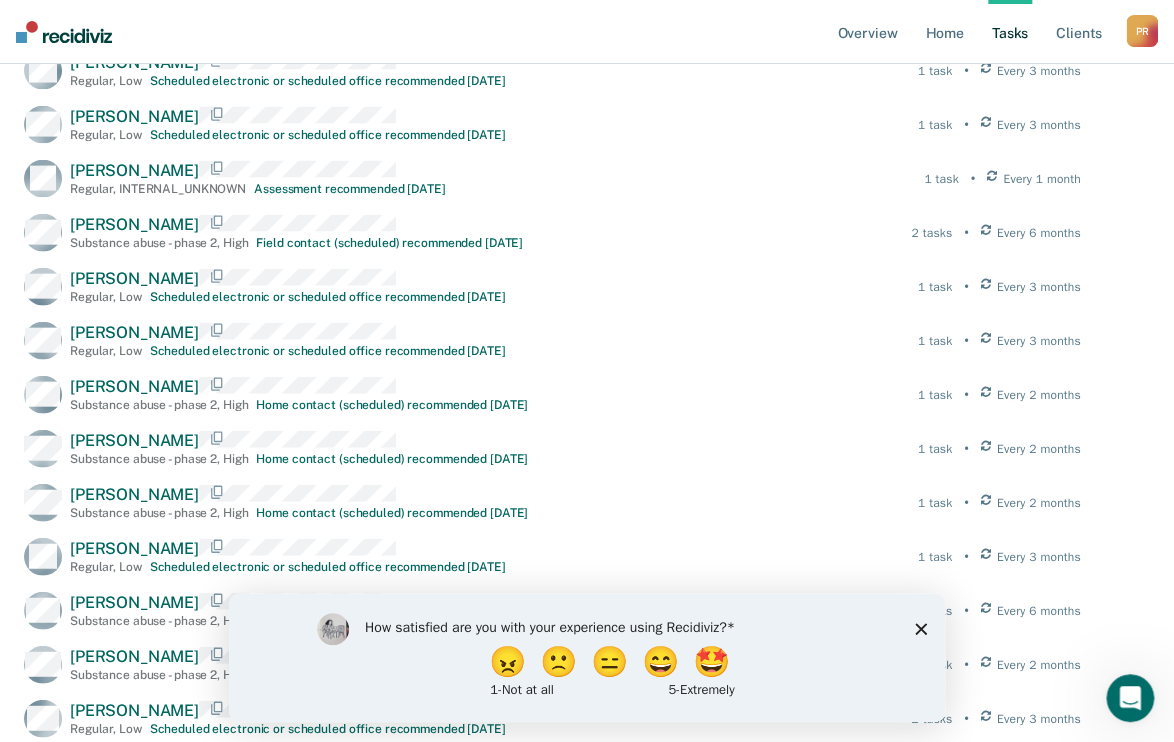click on "Overview Home Tasks Client s [PERSON_NAME] P R Profile How it works Log Out" at bounding box center (587, 32) 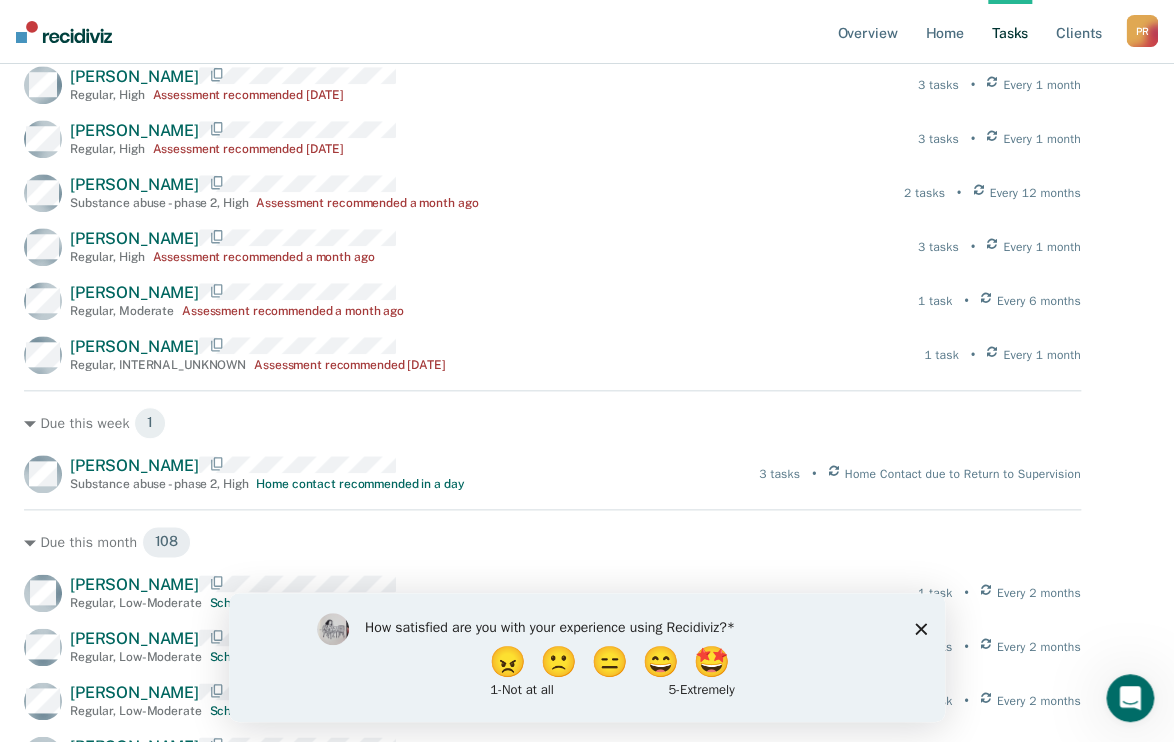 scroll, scrollTop: 0, scrollLeft: 0, axis: both 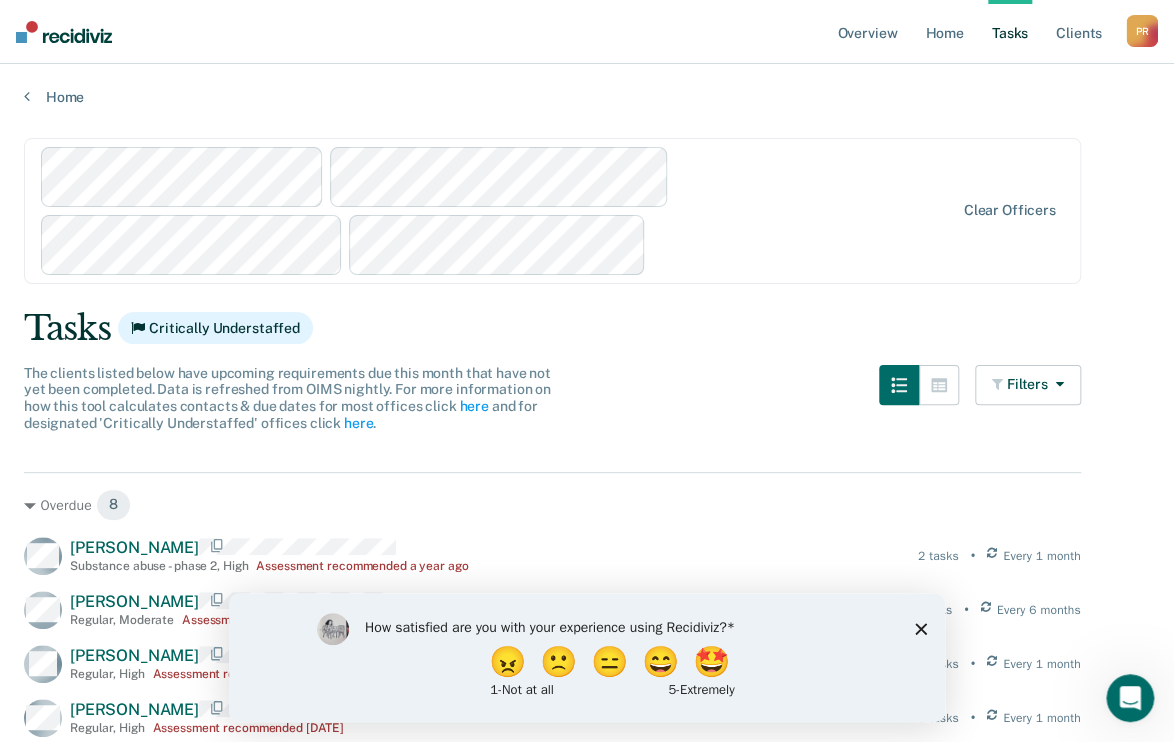 click on "Clear   officers" at bounding box center [552, 211] 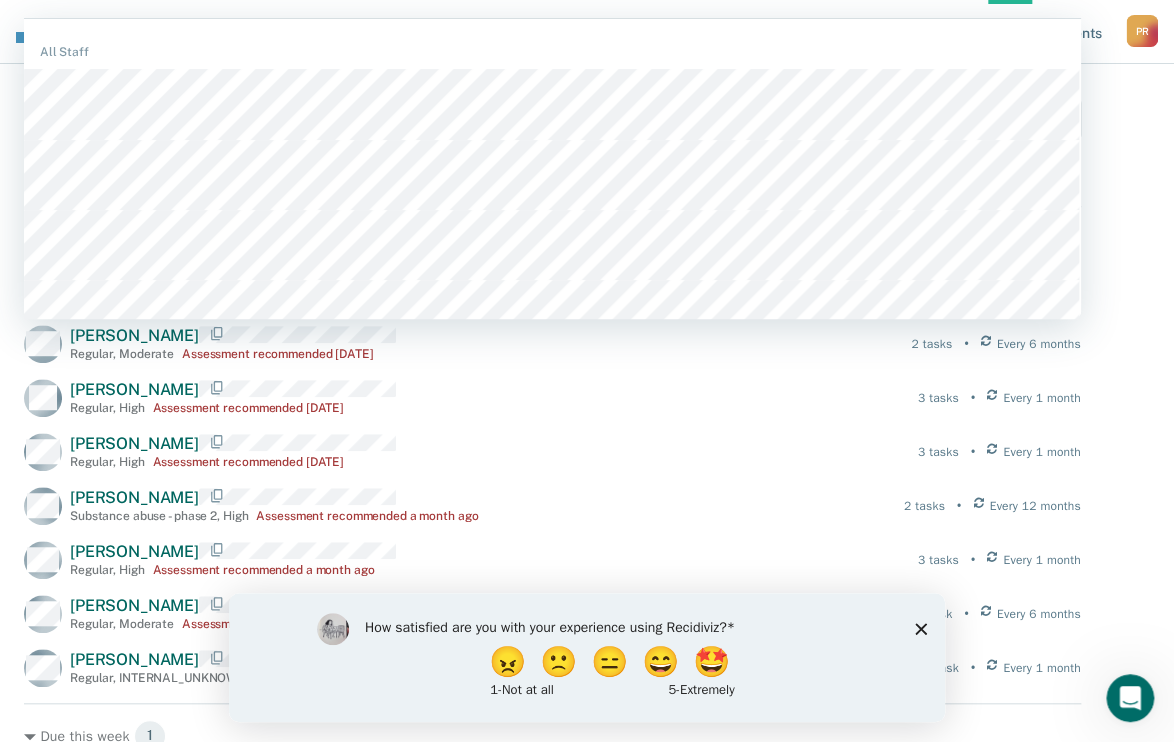 scroll, scrollTop: 303, scrollLeft: 0, axis: vertical 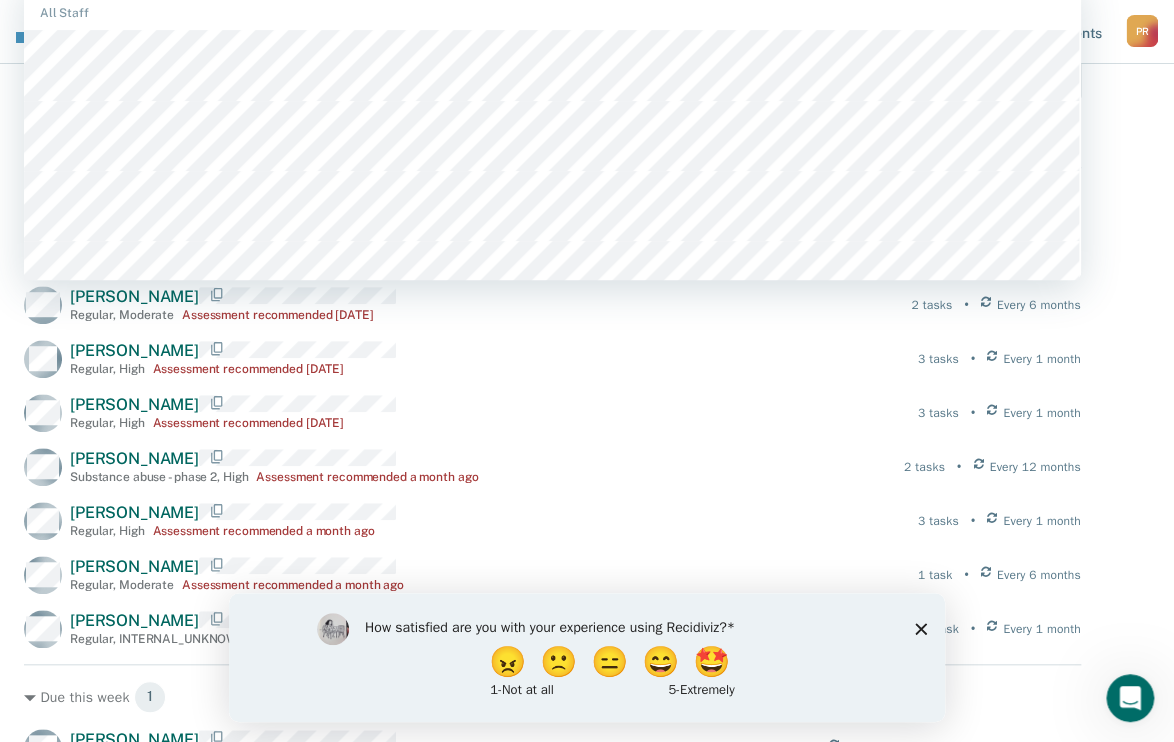 click on "Home" at bounding box center [944, 32] 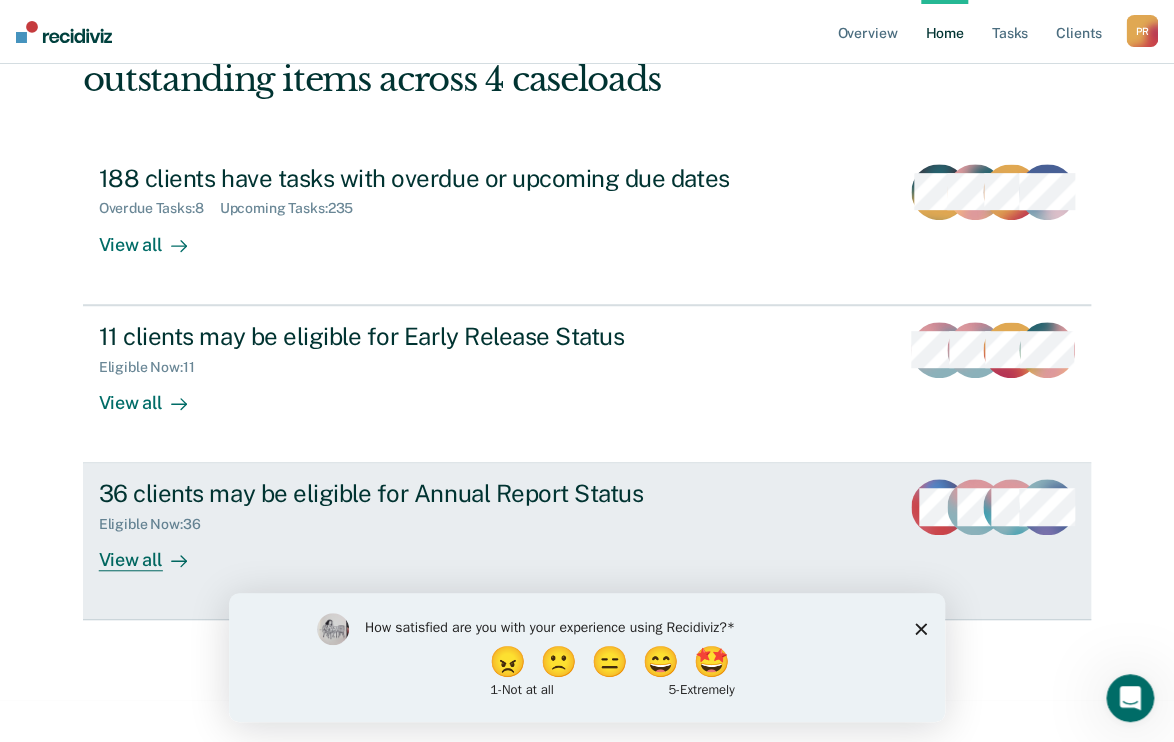 scroll, scrollTop: 1624, scrollLeft: 0, axis: vertical 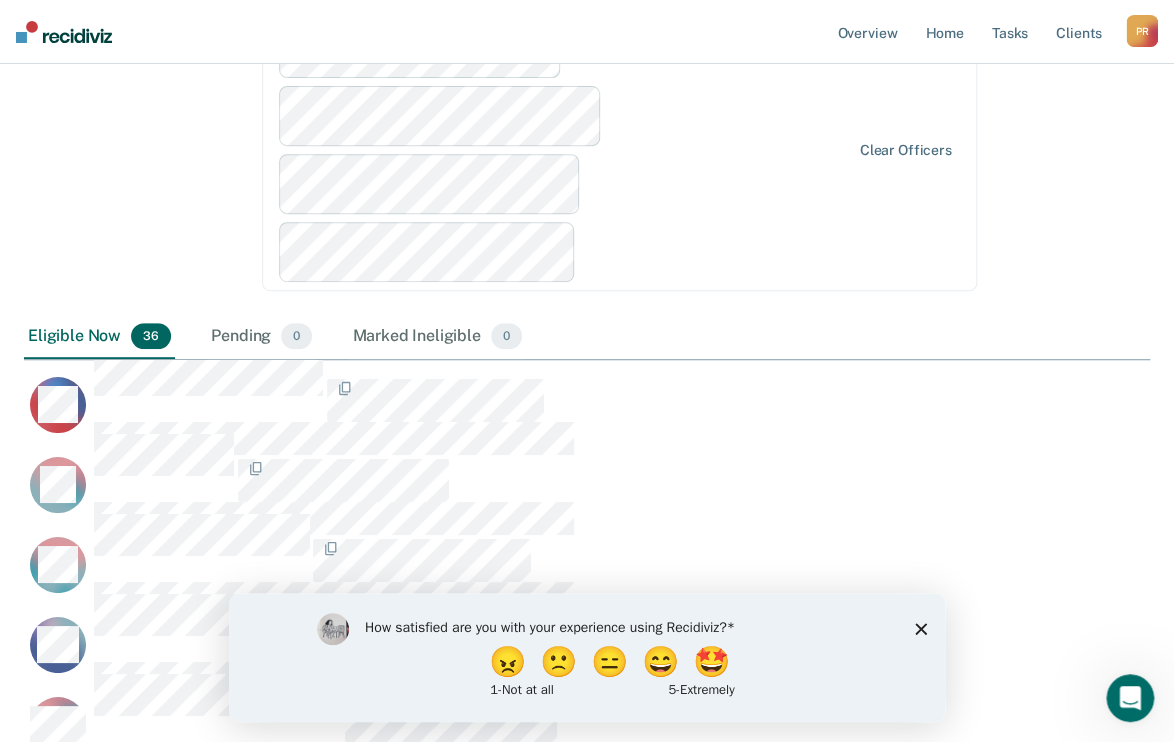 click on "Clear   officers" at bounding box center (619, 150) 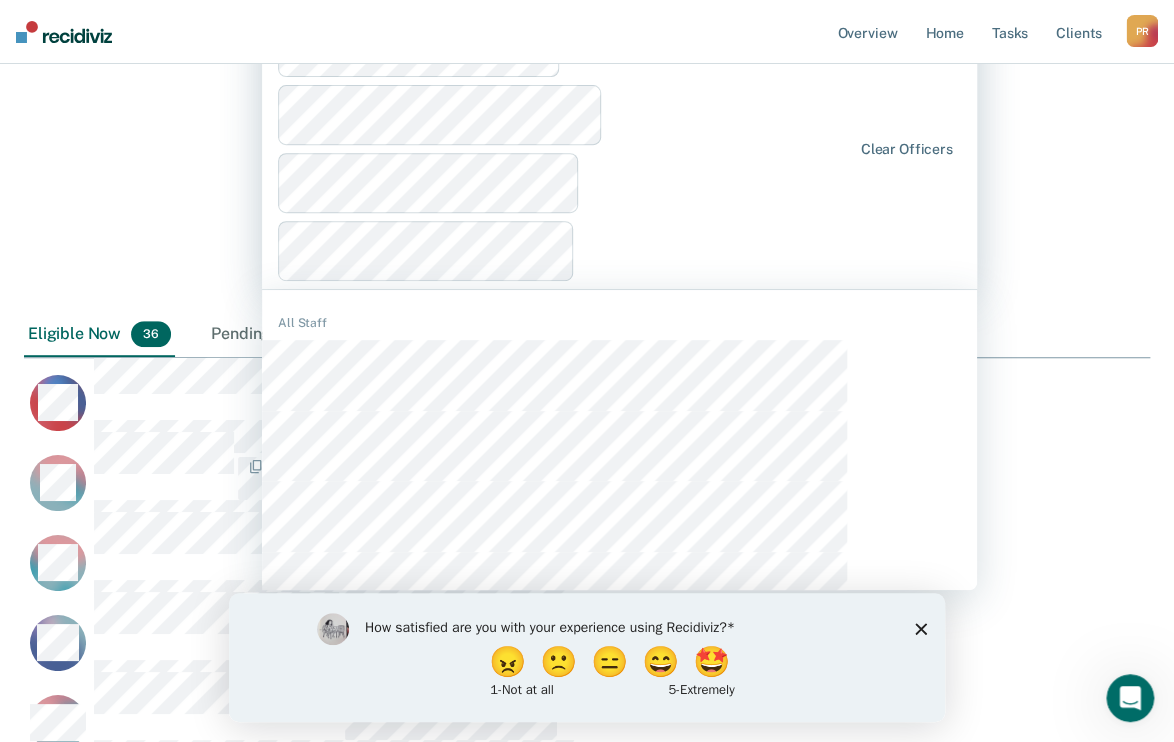 scroll, scrollTop: 778, scrollLeft: 0, axis: vertical 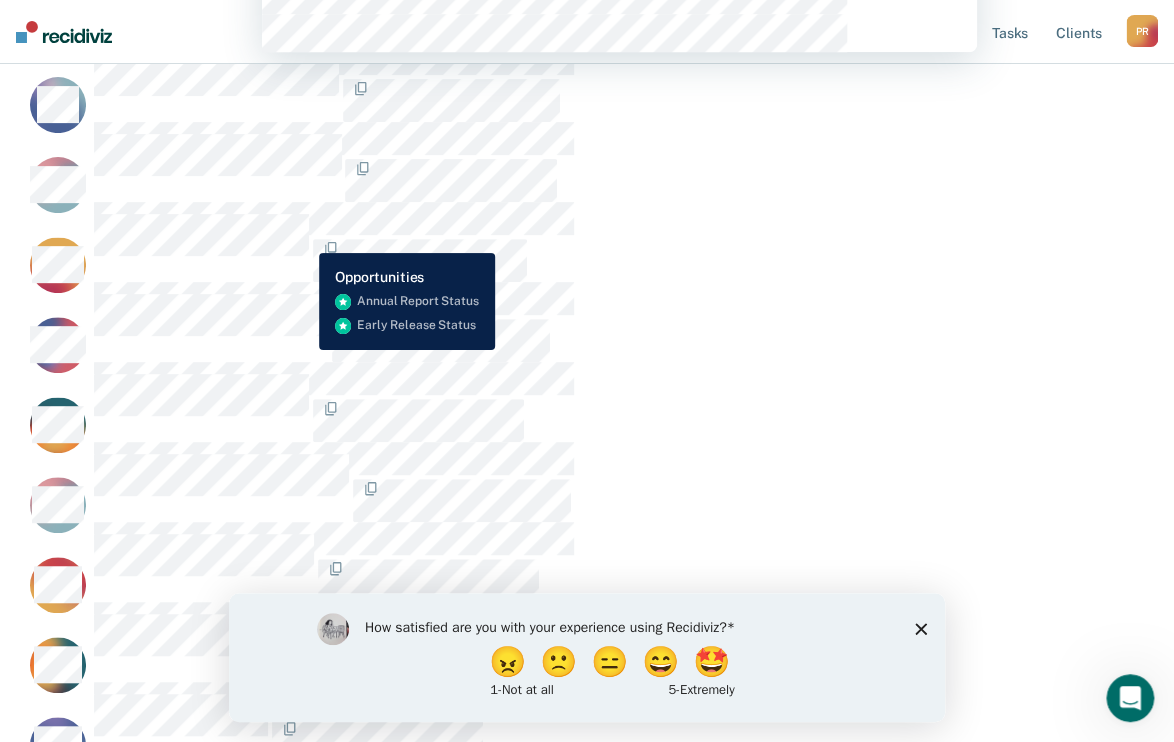 click on "Annual Report Status   Supervision clients may be eligible for Annual Report Status if they meet certain criteria. The official policy doc can be found  here  effective [DATE]. Review clients who may be eligible below. Annual Report Status Early Release Status Annual Report Status 1122 results available. Use Up and Down to choose options, press Enter to select the currently focused option, press Escape to exit the menu, press Tab to select the option and exit the menu. Clear   officers All Staff Eligible Now 36 Pending 0 Marked Ineligible 0
To pick up a draggable item, press the space bar.
While dragging, use the arrow keys to move the item.
Press space again to drop the item in its new position, or press escape to cancel.
JB   Download Form PJ   JV   JC   MG   GP   WS   VR   AS   JM   LD   EB   AZ   MD   CP   JS   RC   EL   GO   MO   AM   DA   RR   RW   LP   VP   MS   CD   RR   AR   AG   JL   AV   DV   PG   RA" at bounding box center [587, 1035] 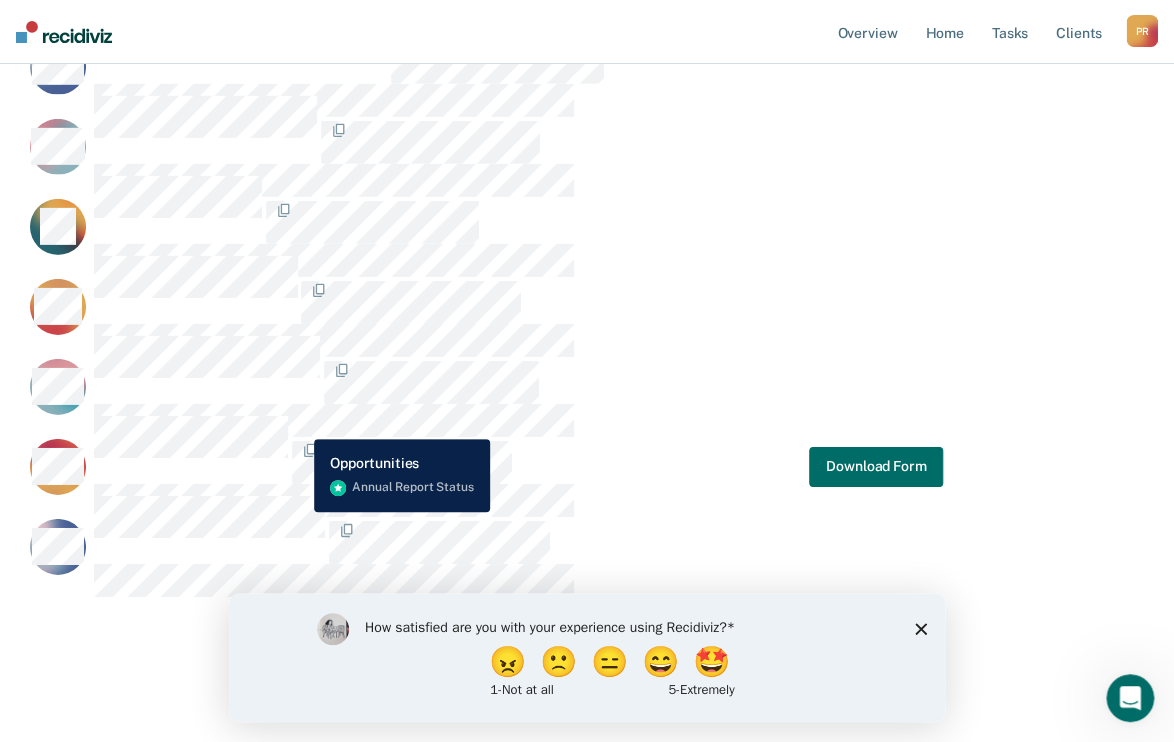 scroll, scrollTop: 3494, scrollLeft: 0, axis: vertical 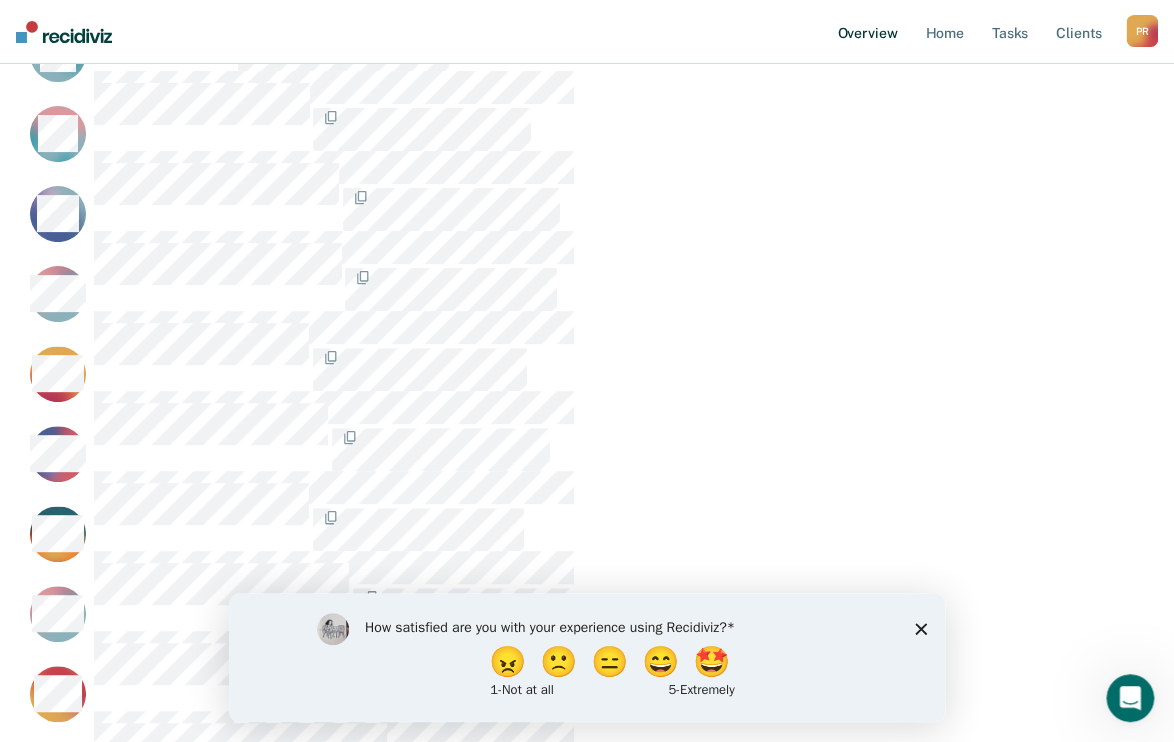 click on "Overview" at bounding box center [867, 32] 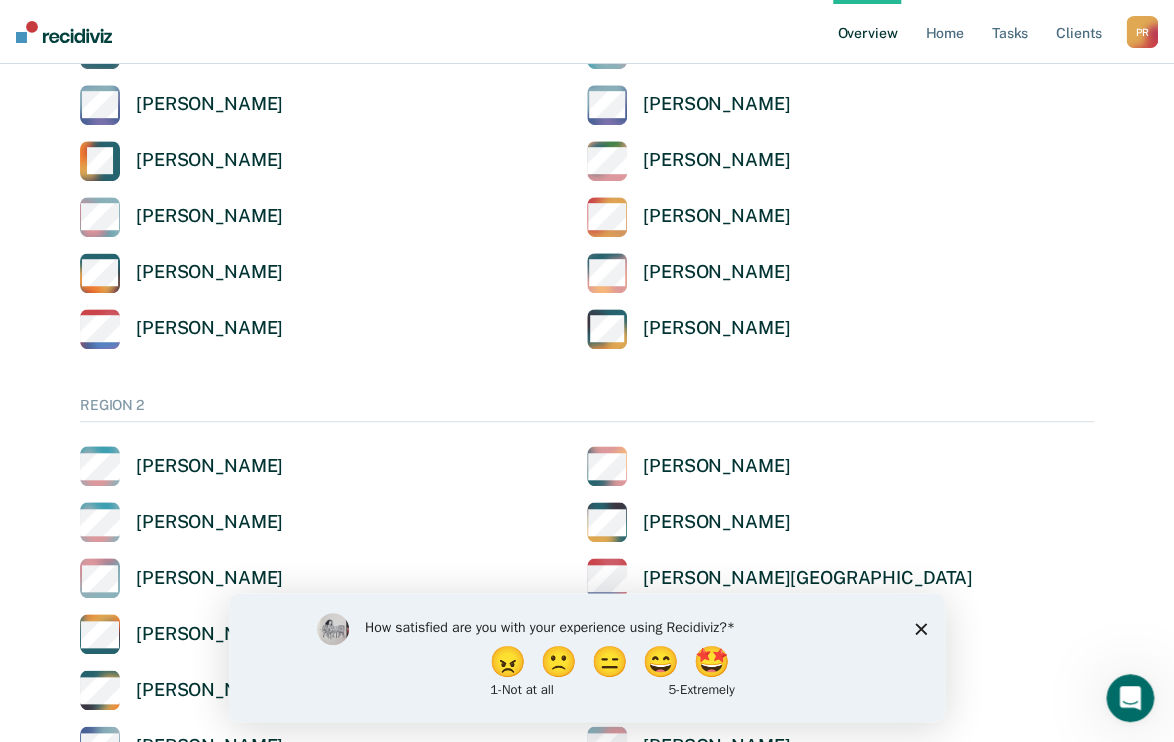 scroll, scrollTop: 400, scrollLeft: 0, axis: vertical 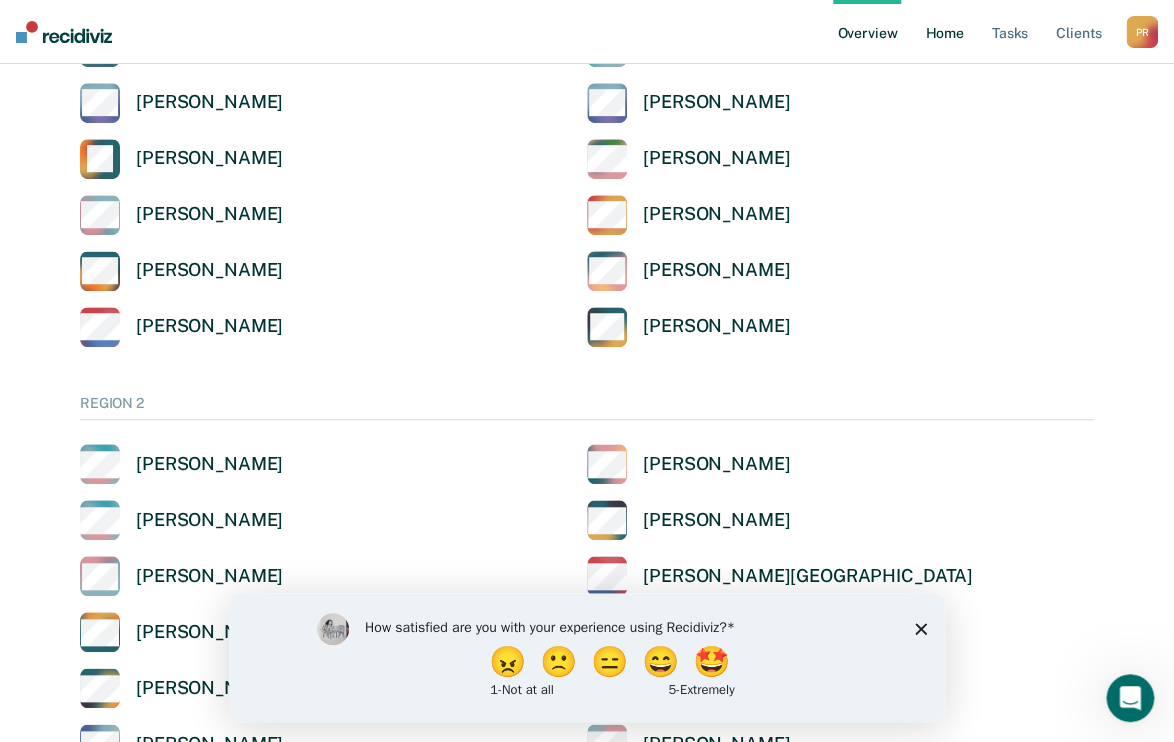 click on "Home" at bounding box center [944, 32] 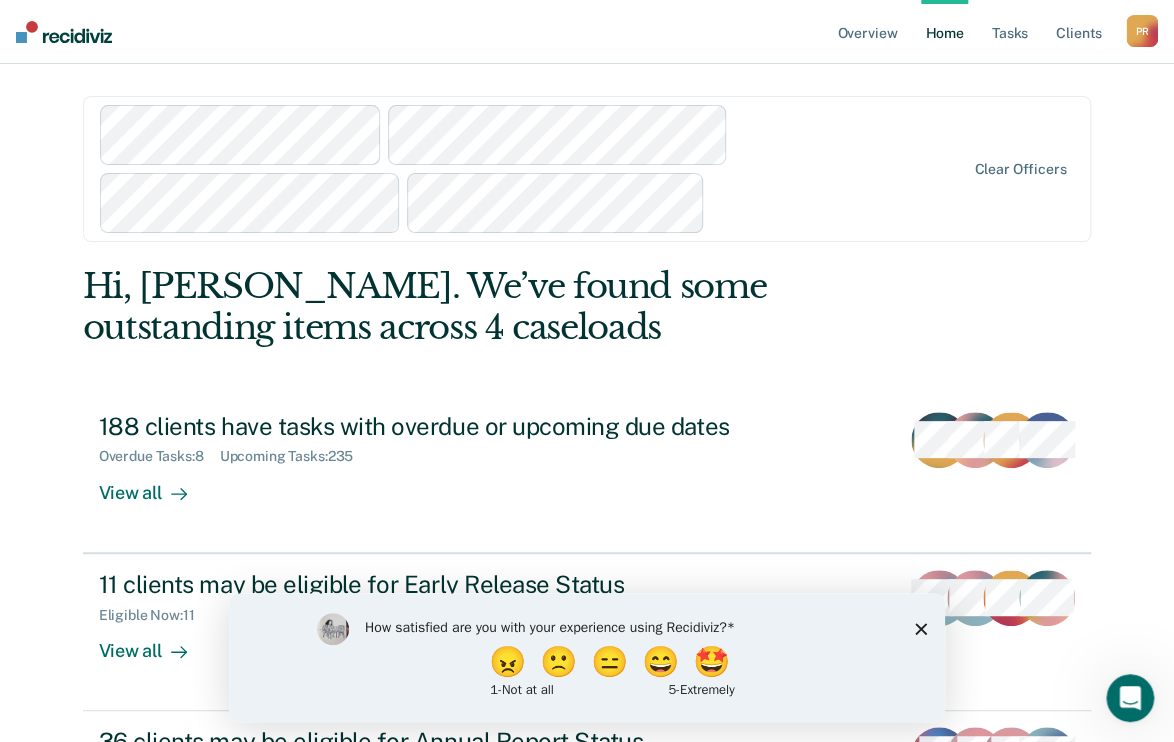 click on "Clear   officers" at bounding box center [587, 169] 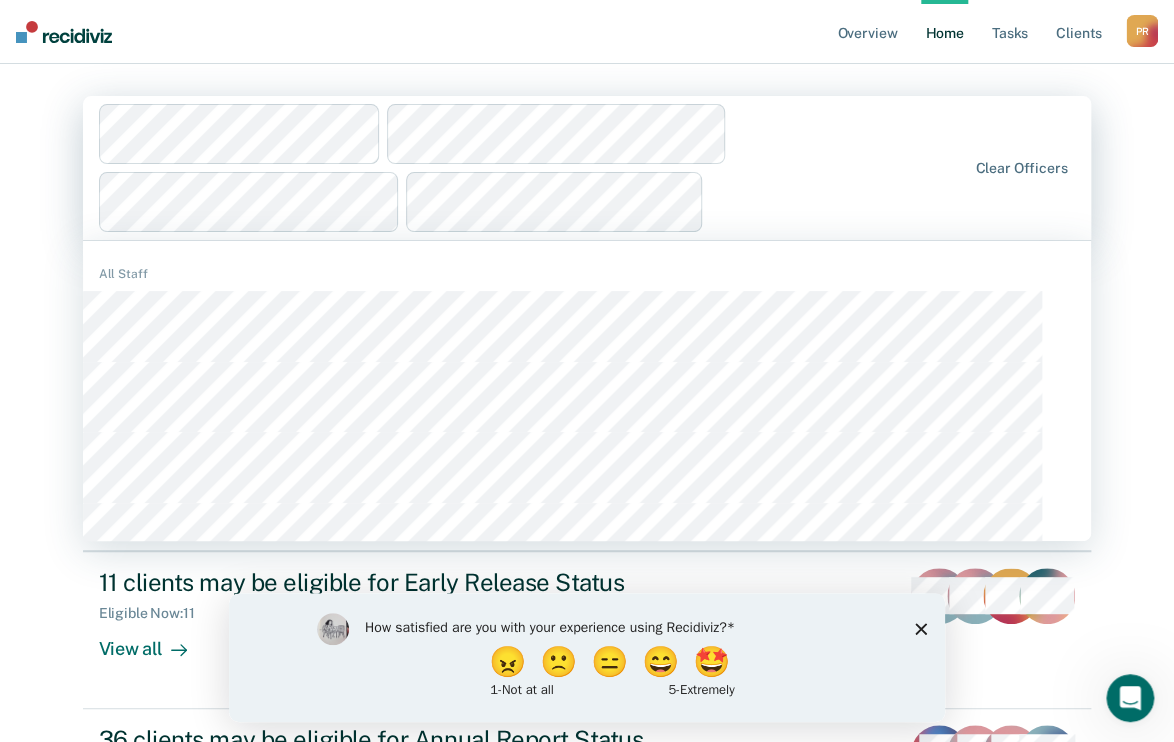 scroll, scrollTop: 220, scrollLeft: 0, axis: vertical 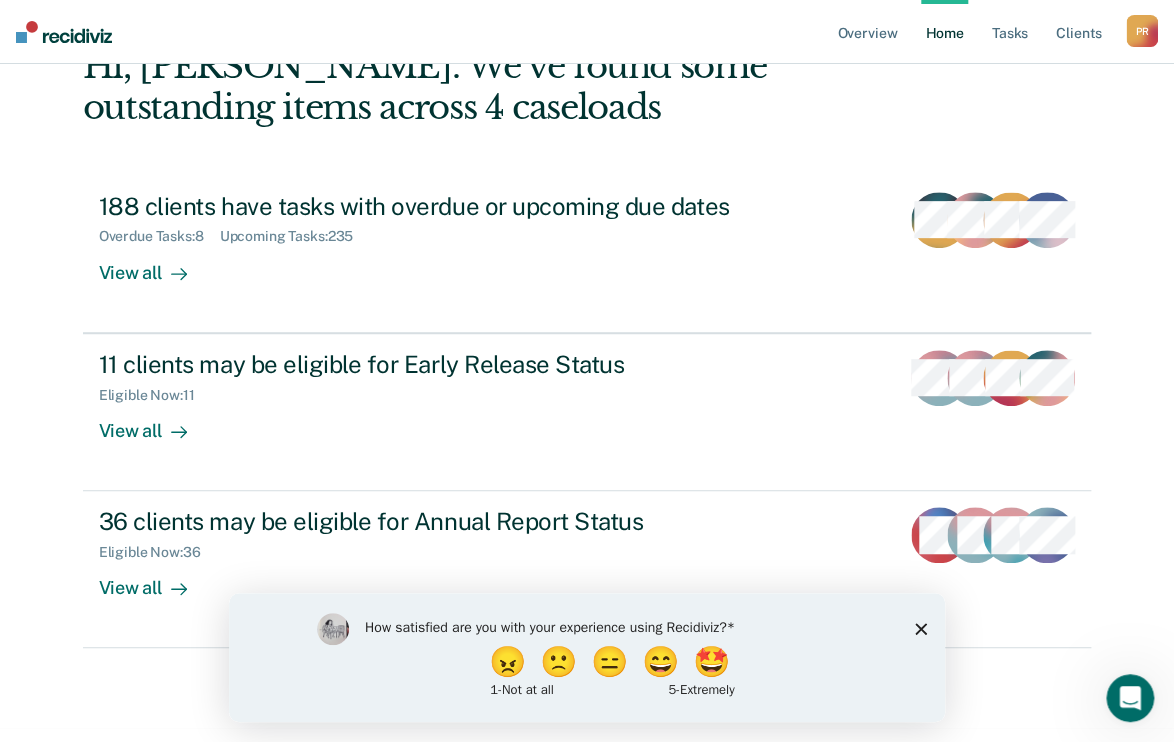 click on "Home" at bounding box center [944, 32] 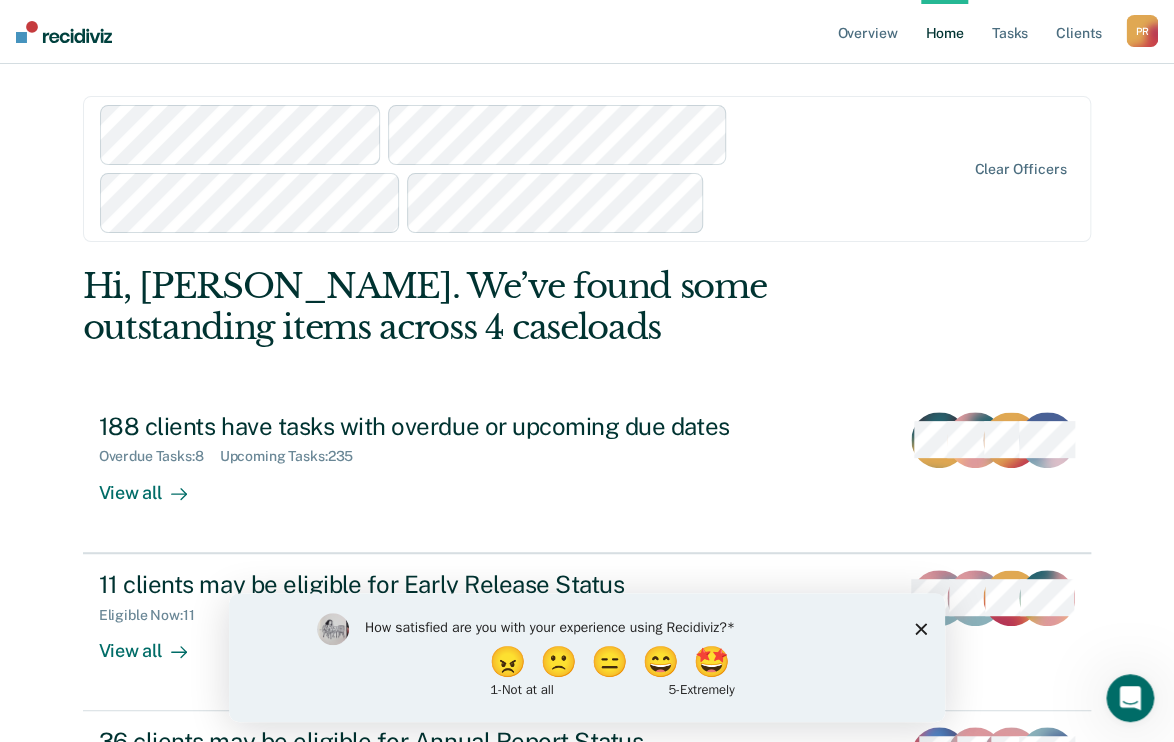 click on "Clear   officers" at bounding box center (587, 169) 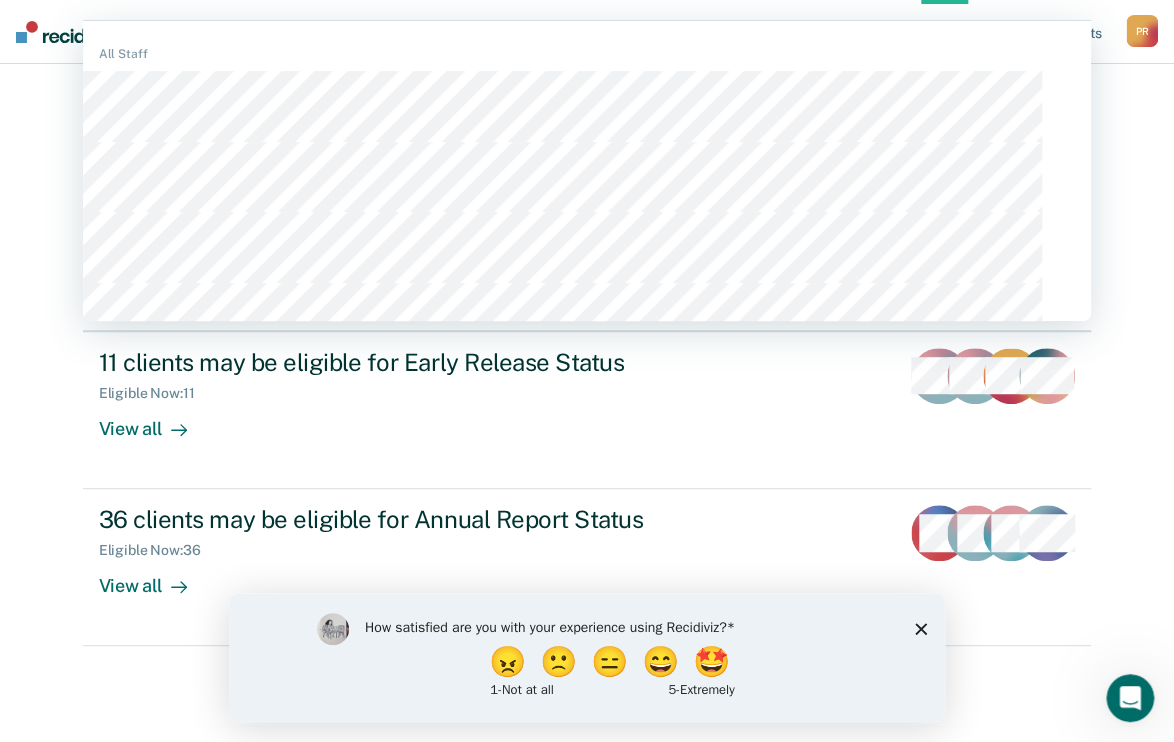 click on "All Staff" at bounding box center [587, 39543] 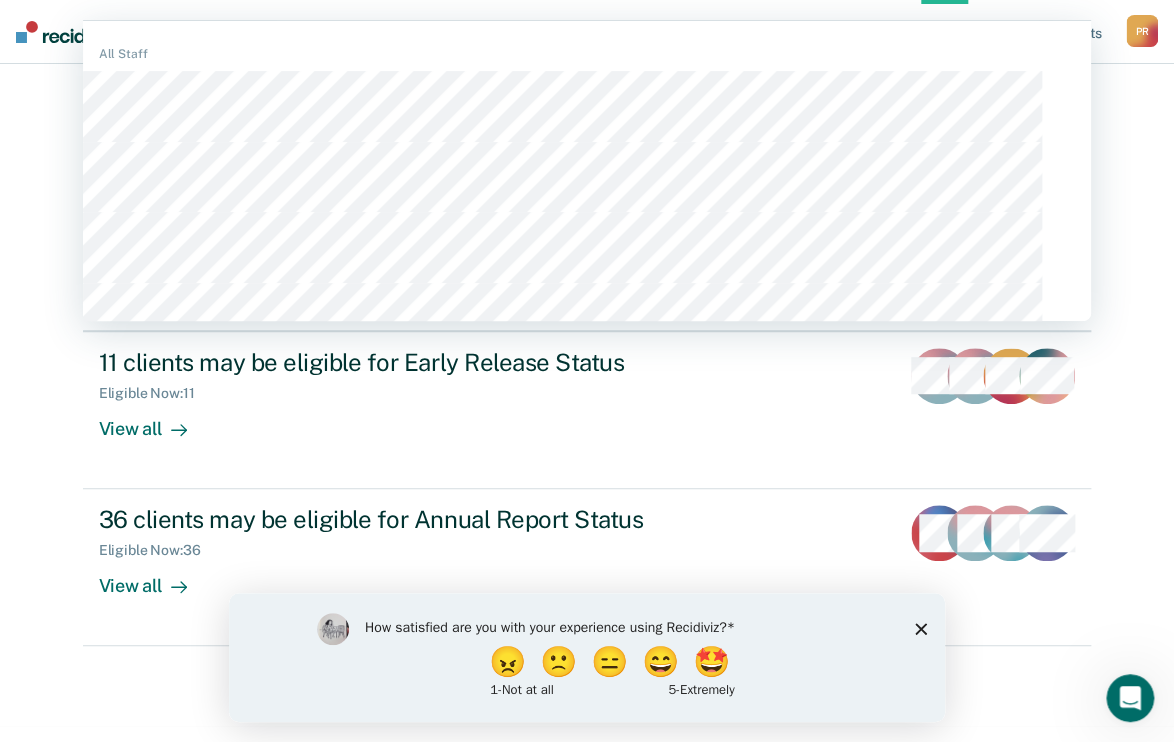 scroll, scrollTop: 221, scrollLeft: 0, axis: vertical 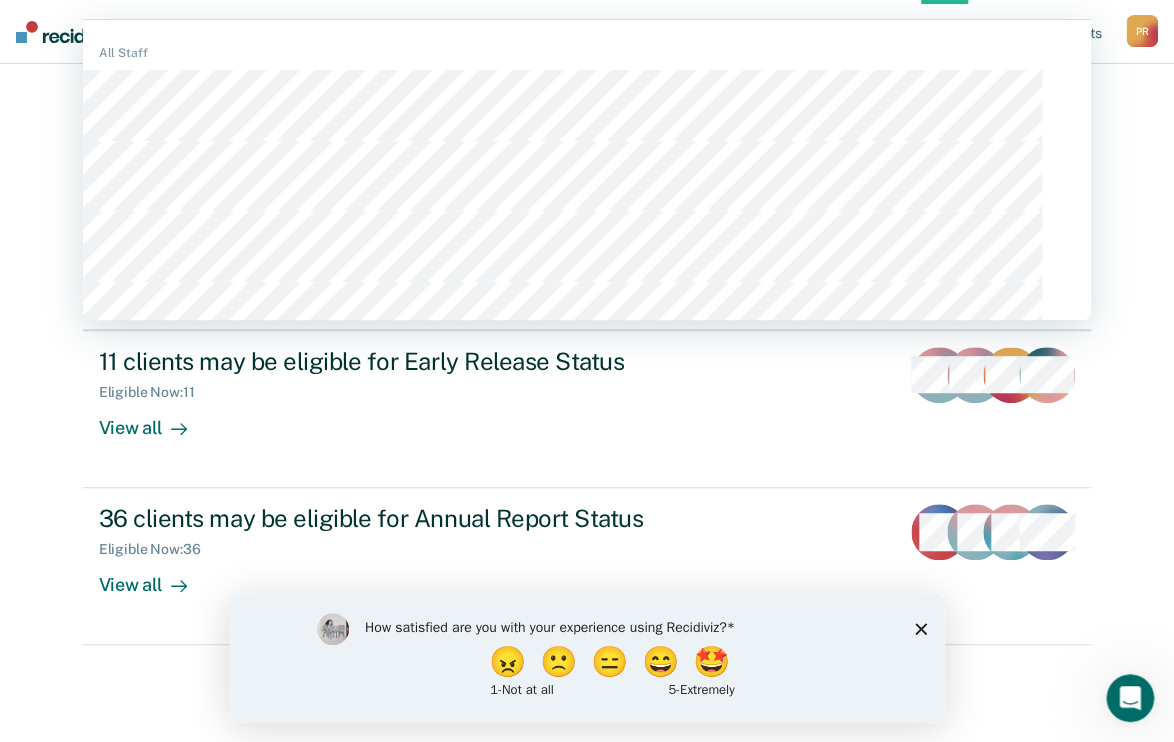 click on "Home" at bounding box center (944, 32) 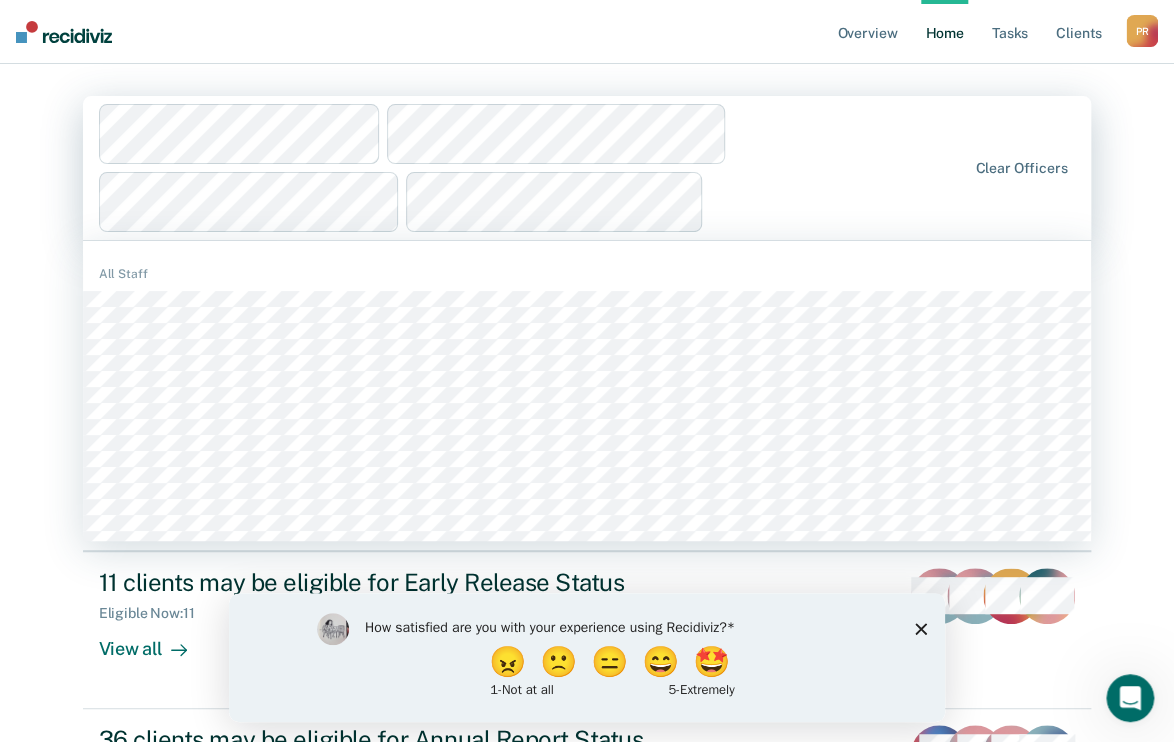 click on "1122 results available. Use Up and Down to choose options, press Enter to select the currently focused option, press Escape to exit the menu, press Tab to select the option and exit the menu. Clear   officers All Staff" at bounding box center (587, 168) 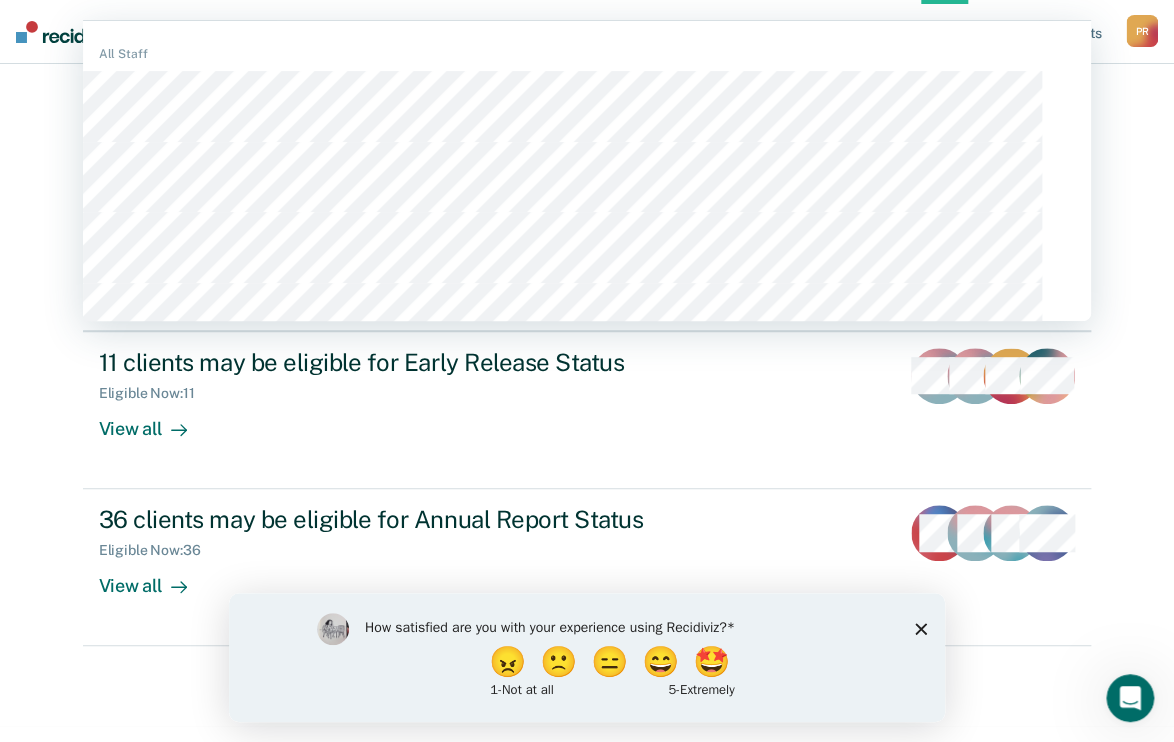 scroll, scrollTop: 220, scrollLeft: 0, axis: vertical 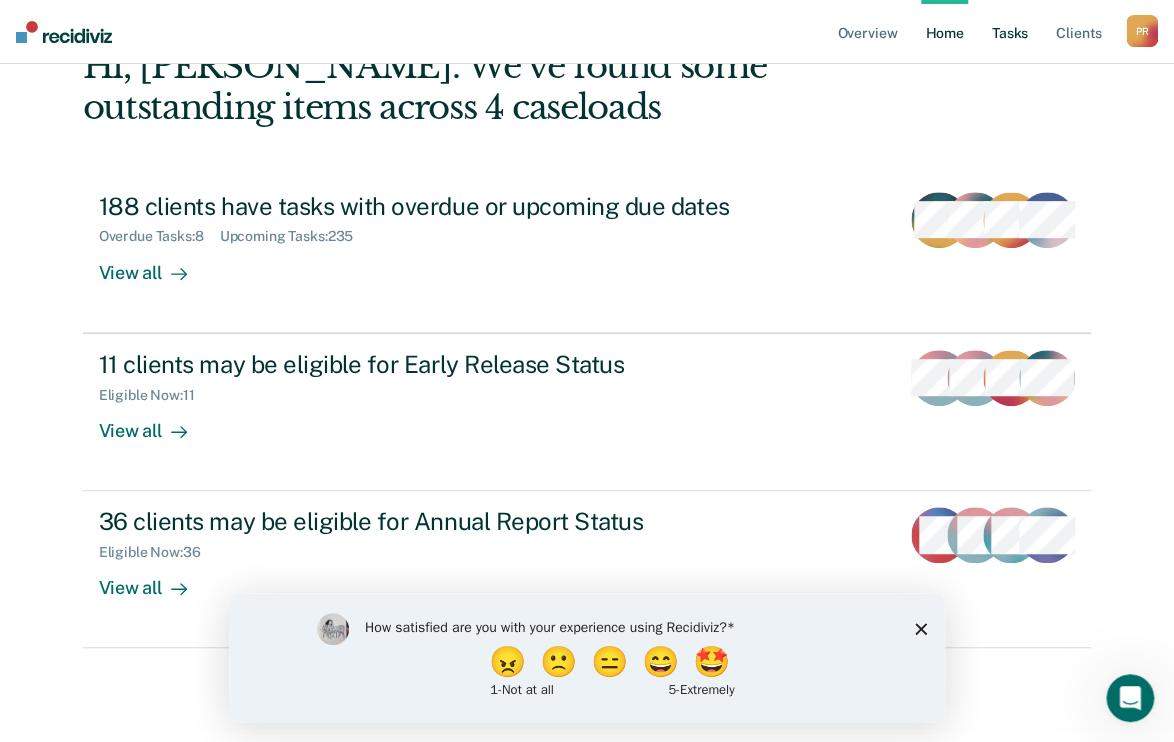 click on "Tasks" at bounding box center (1010, 32) 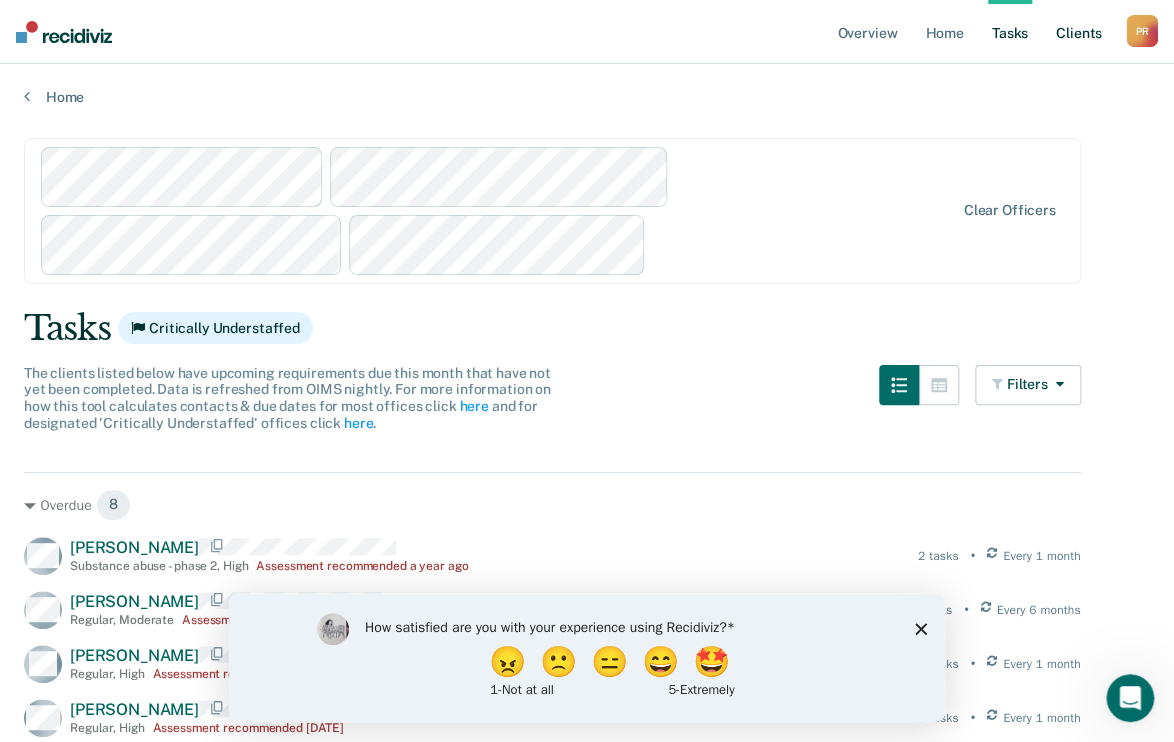 click on "Client s" at bounding box center (1079, 32) 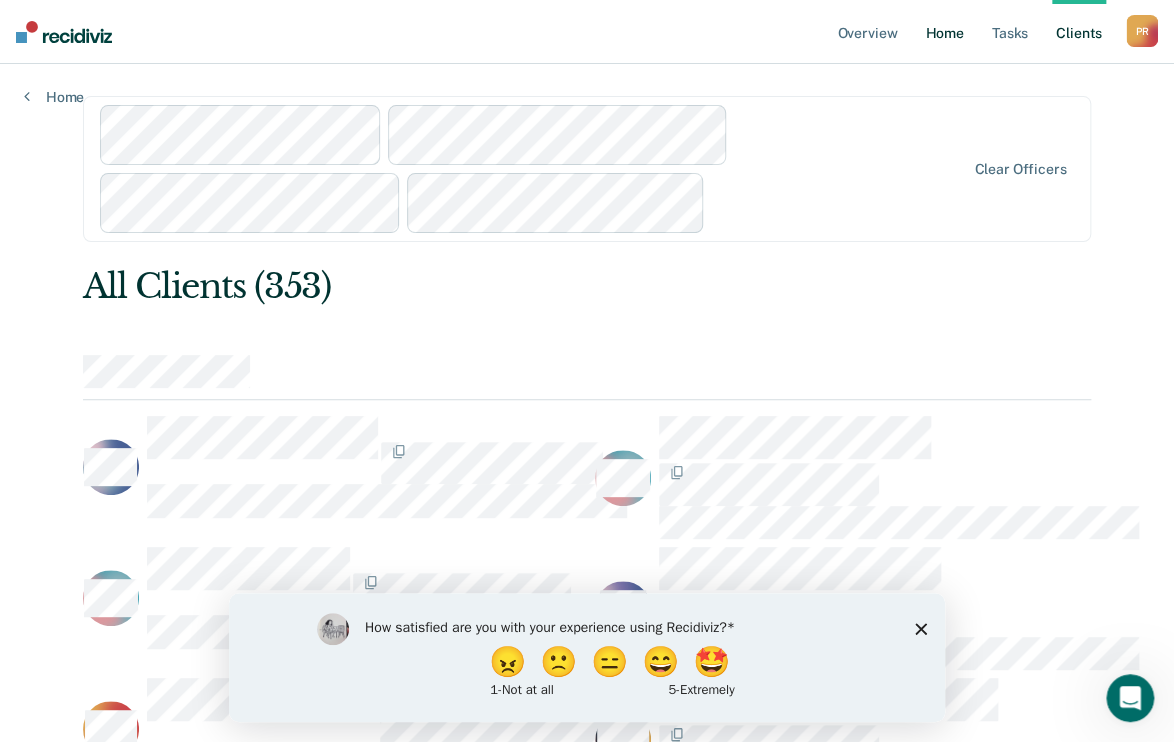 click at bounding box center [533, 169] 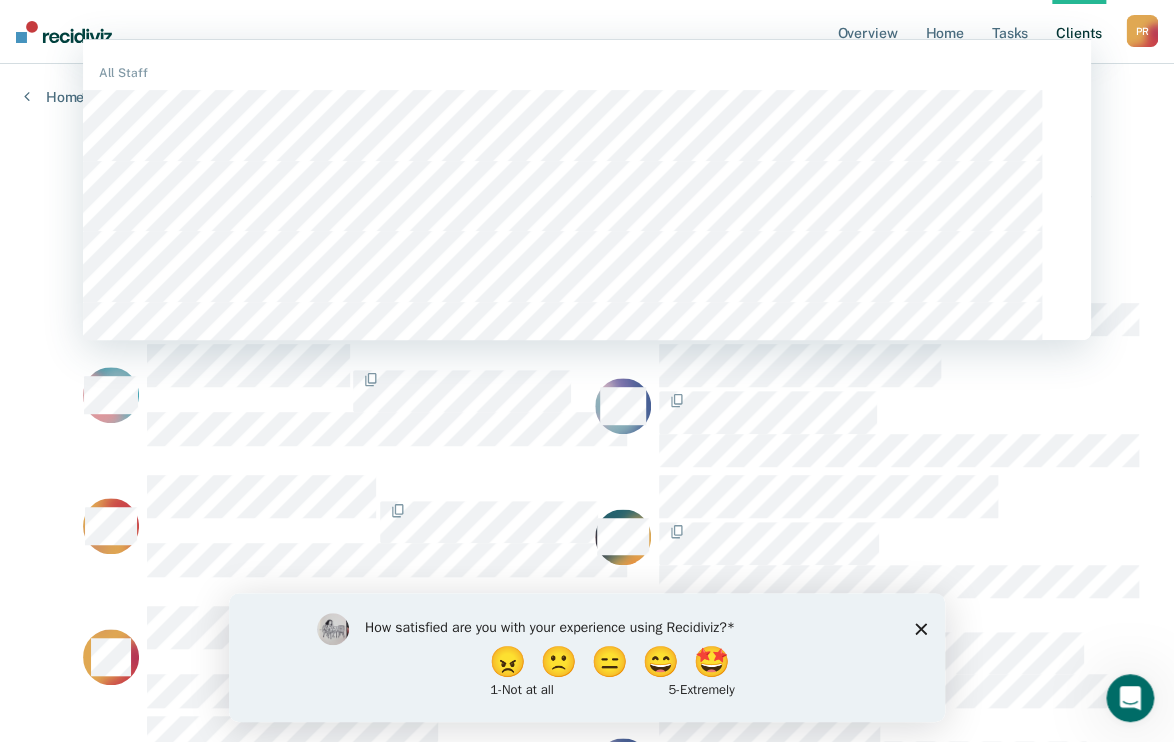 scroll, scrollTop: 220, scrollLeft: 0, axis: vertical 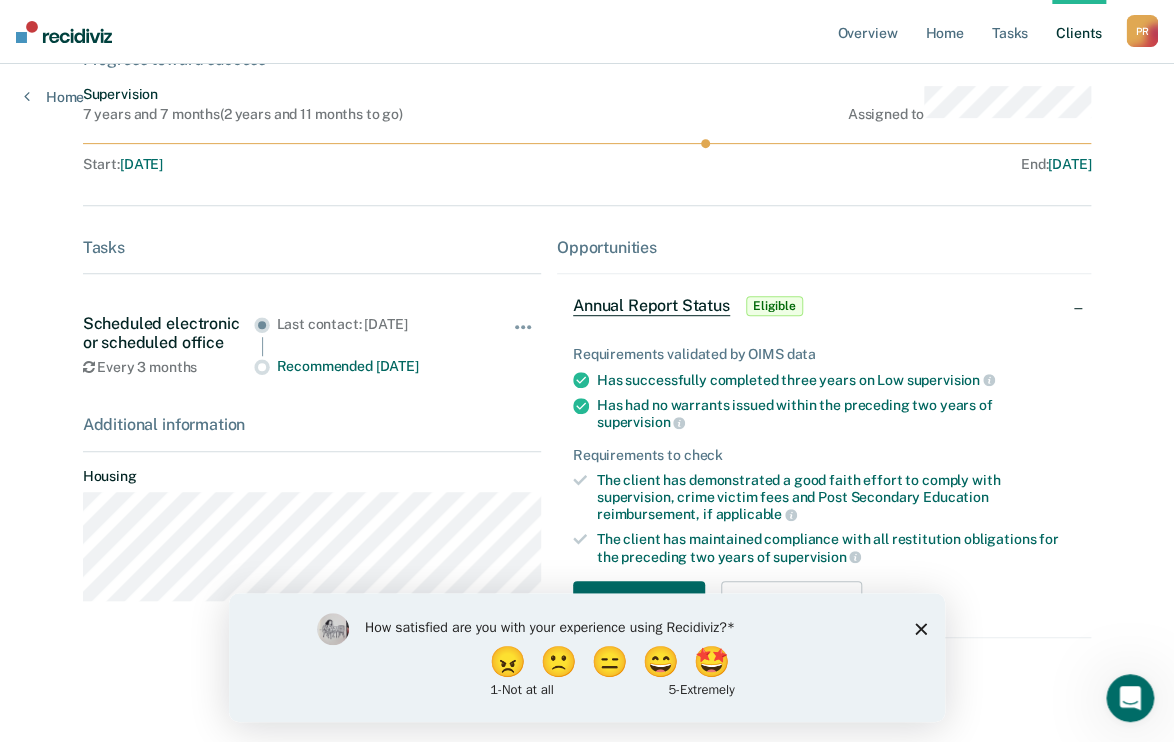 click on "Eligible" at bounding box center (774, 306) 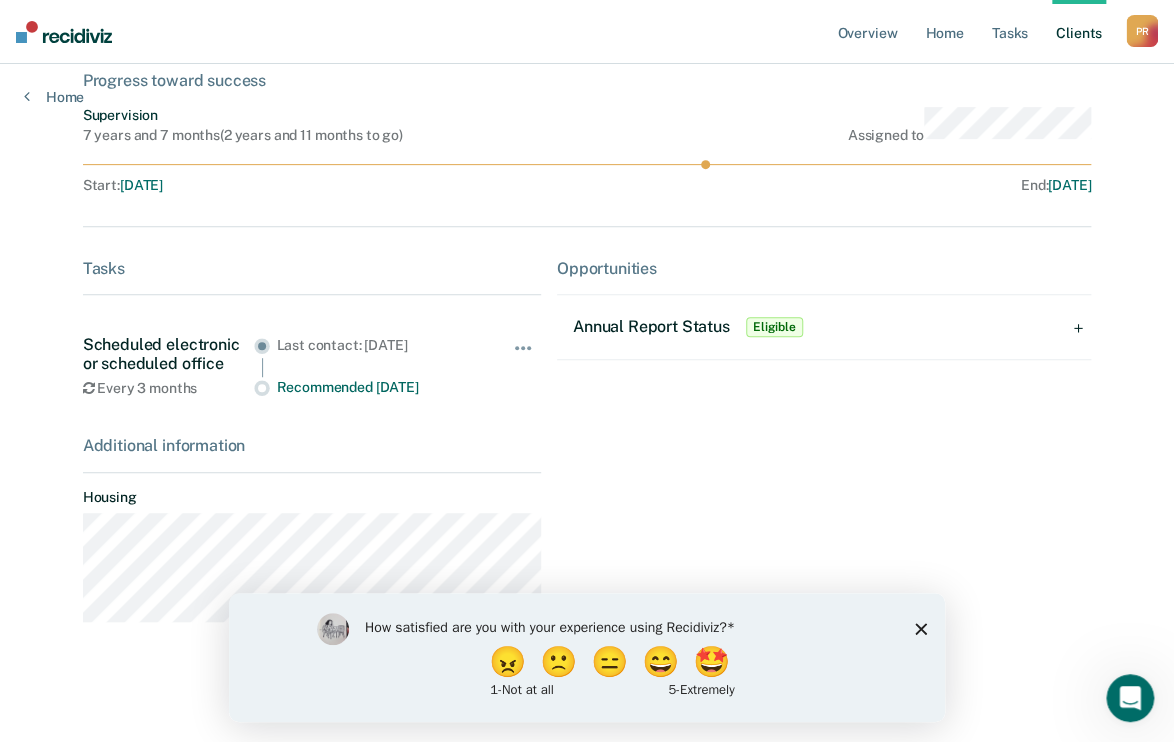 click on "Annual Report Status Eligible" at bounding box center (824, 327) 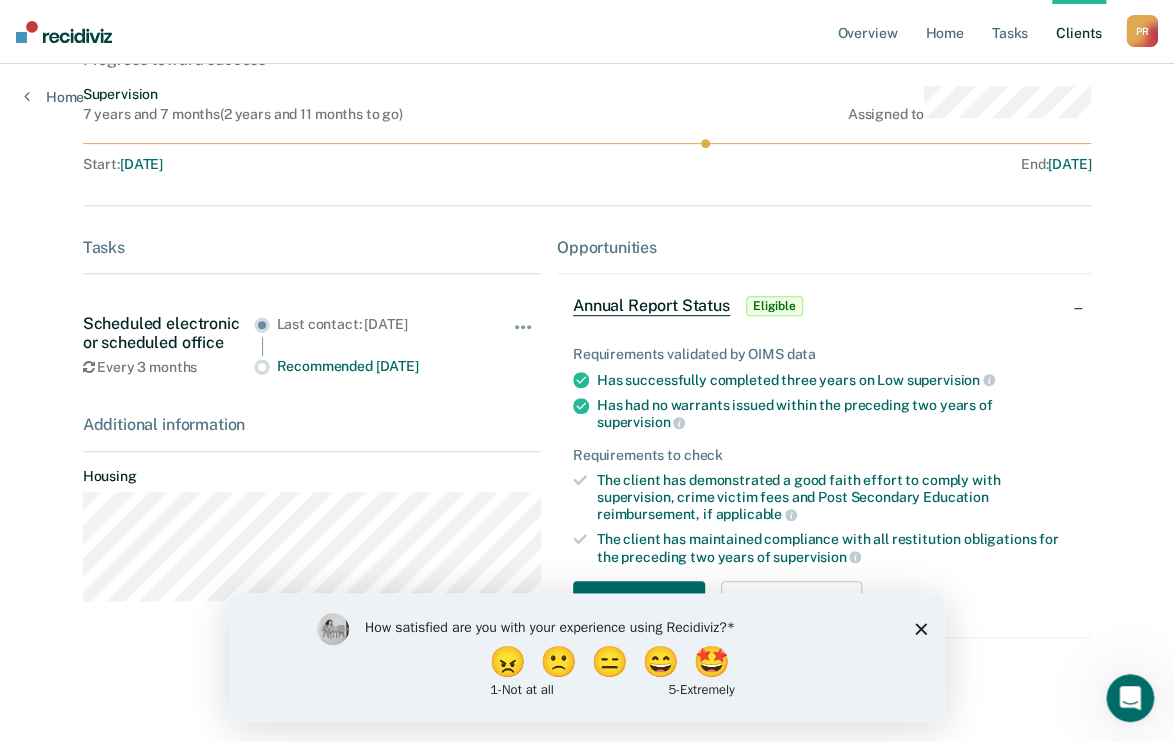 scroll, scrollTop: 1524, scrollLeft: 0, axis: vertical 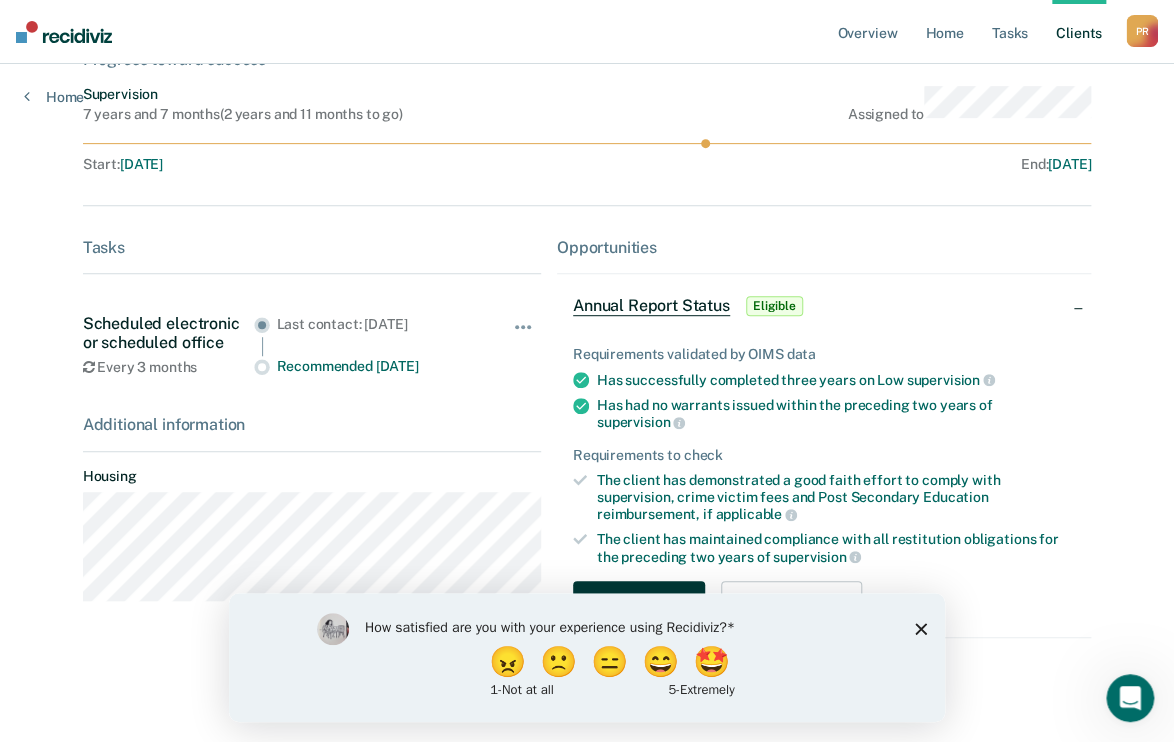 click on "Download Form" at bounding box center (639, 601) 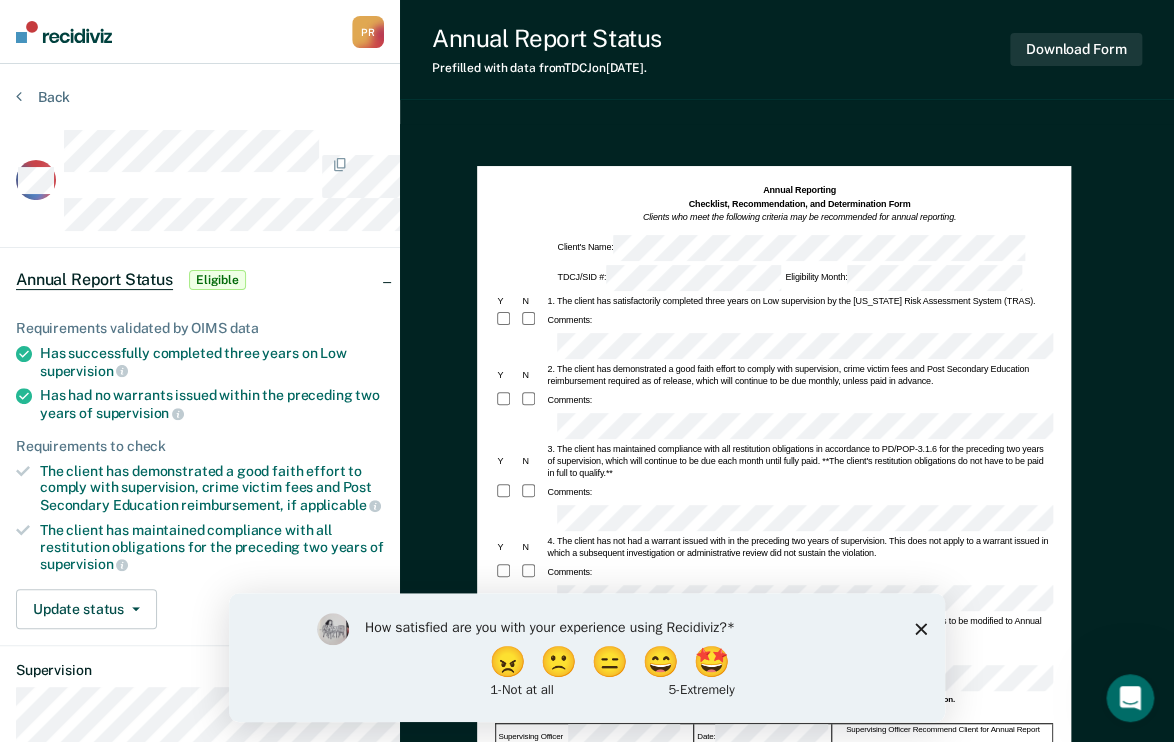 click 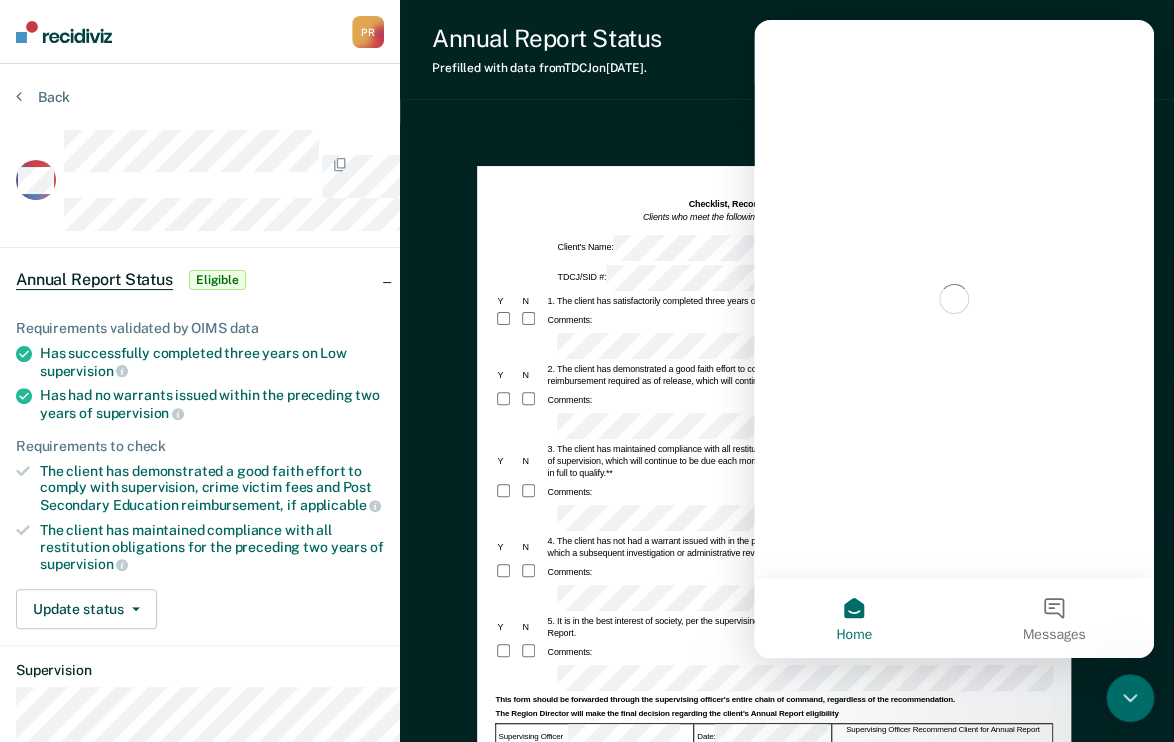scroll, scrollTop: 0, scrollLeft: 0, axis: both 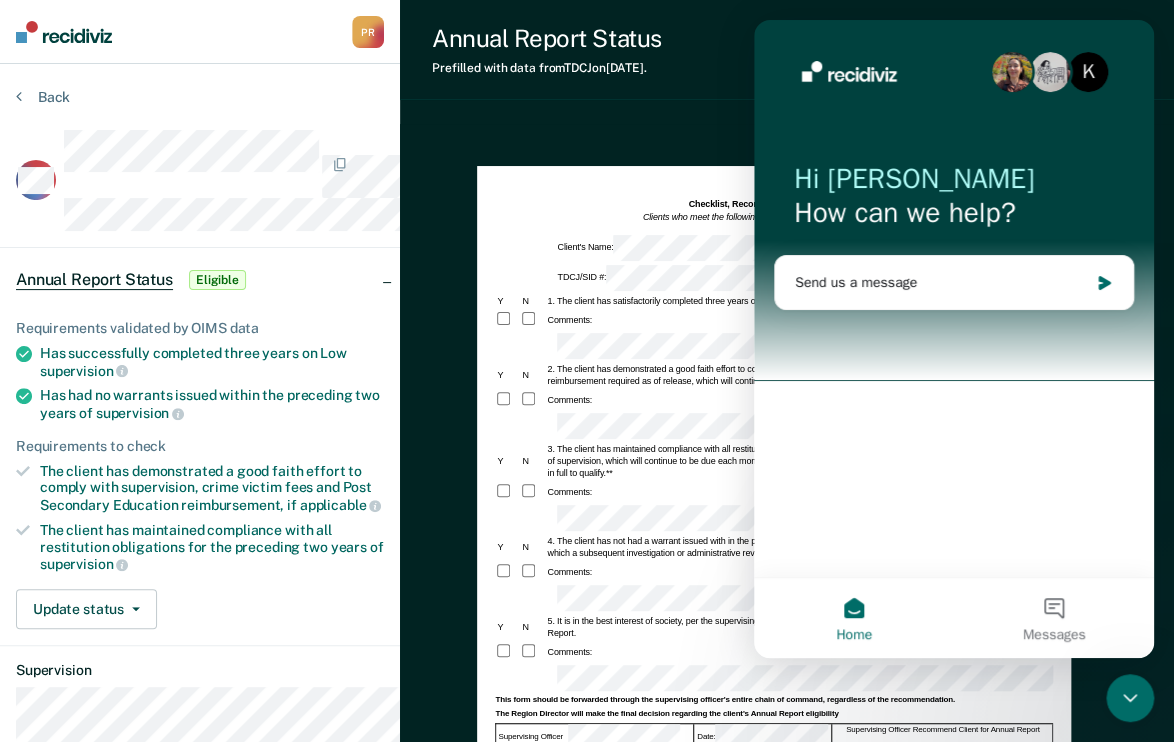 click on "Home" at bounding box center (854, 635) 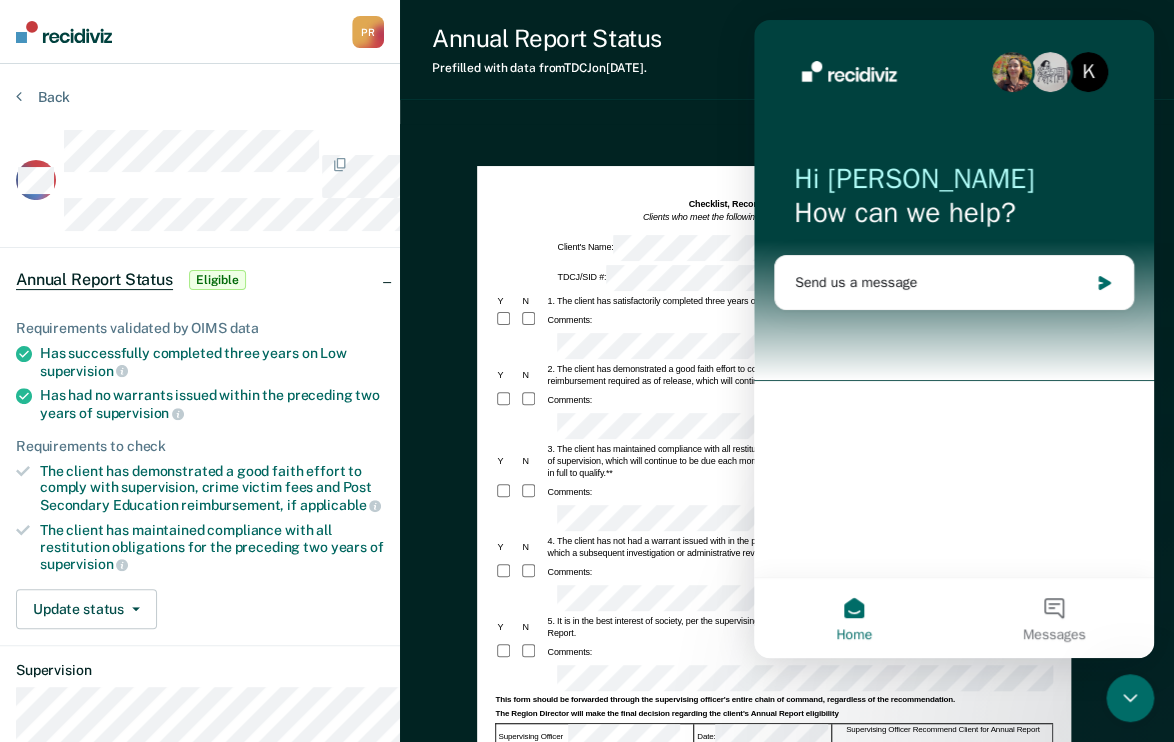 click on "Back RR   Annual Report Status Eligible  Requirements validated by OIMS data Has successfully completed three years on Low   supervision   Has had no warrants issued within the preceding two years of   supervision   Requirements to check The client has demonstrated a good faith effort to comply with supervision, crime victim fees and Post Secondary Education reimbursement, if   applicable   The client has maintained compliance with all restitution obligations for the preceding two years of   supervision   Update status [PERSON_NAME] Mark Ineligible Supervision Contact" at bounding box center (200, 636) 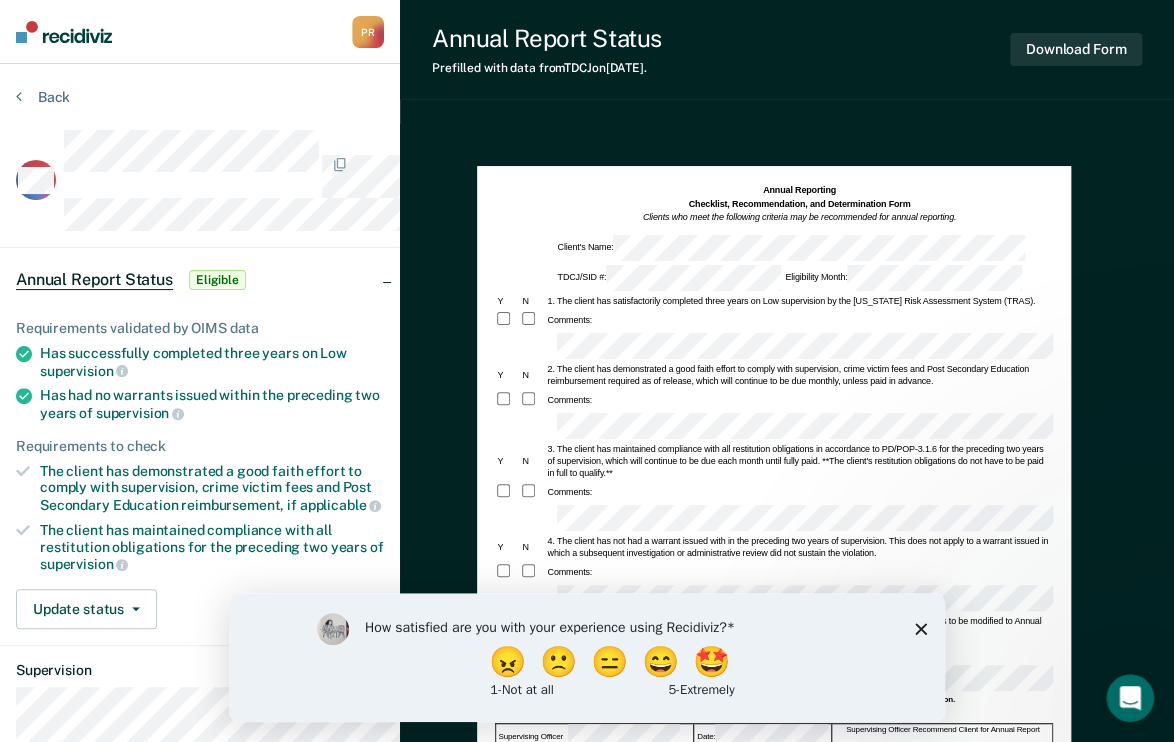scroll, scrollTop: 0, scrollLeft: 0, axis: both 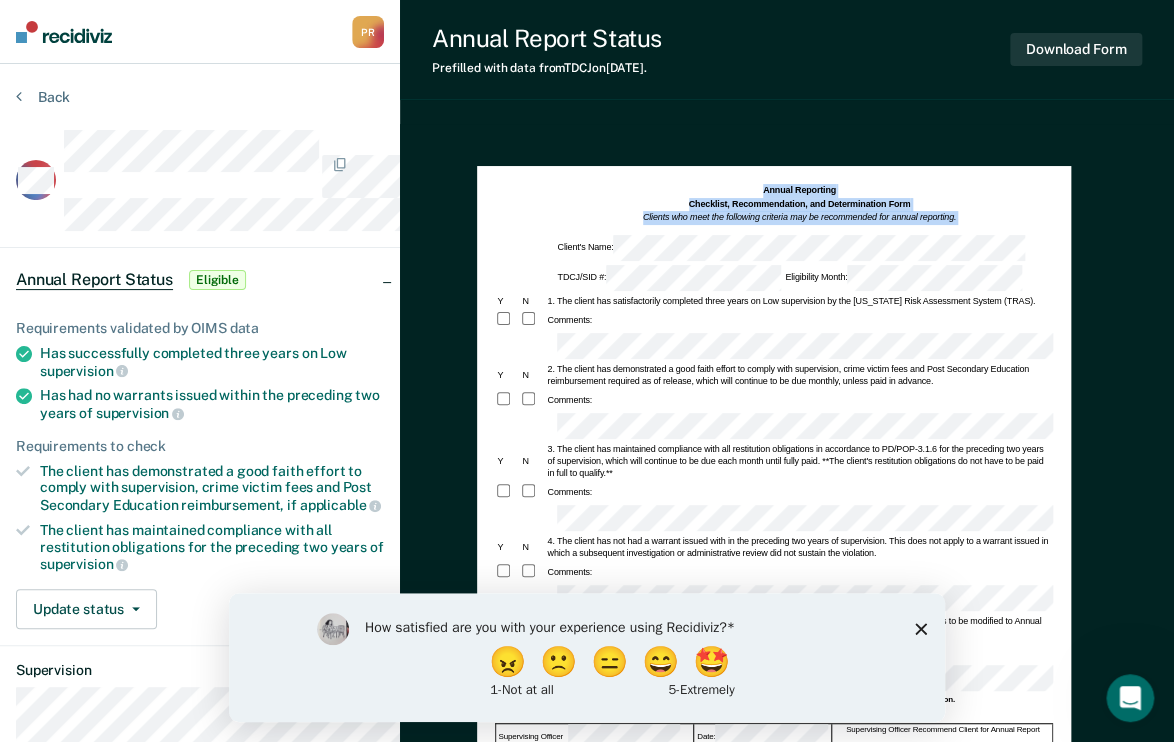 drag, startPoint x: 1025, startPoint y: 366, endPoint x: 831, endPoint y: 427, distance: 203.36421 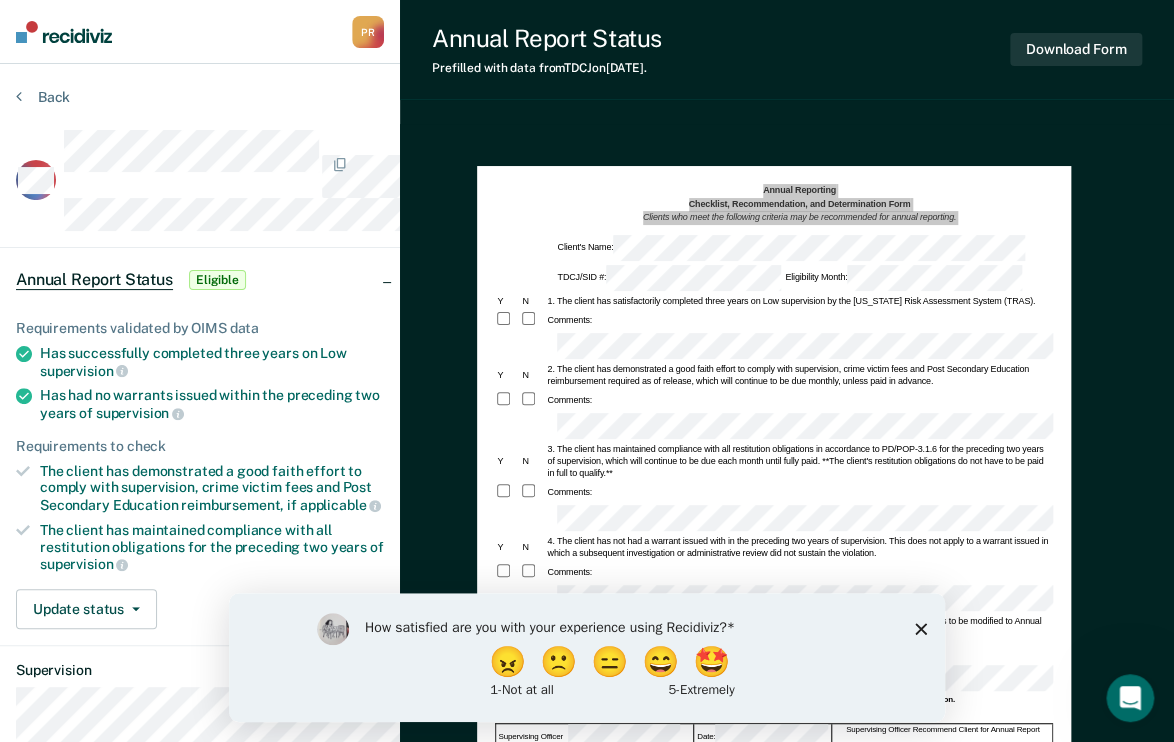 click 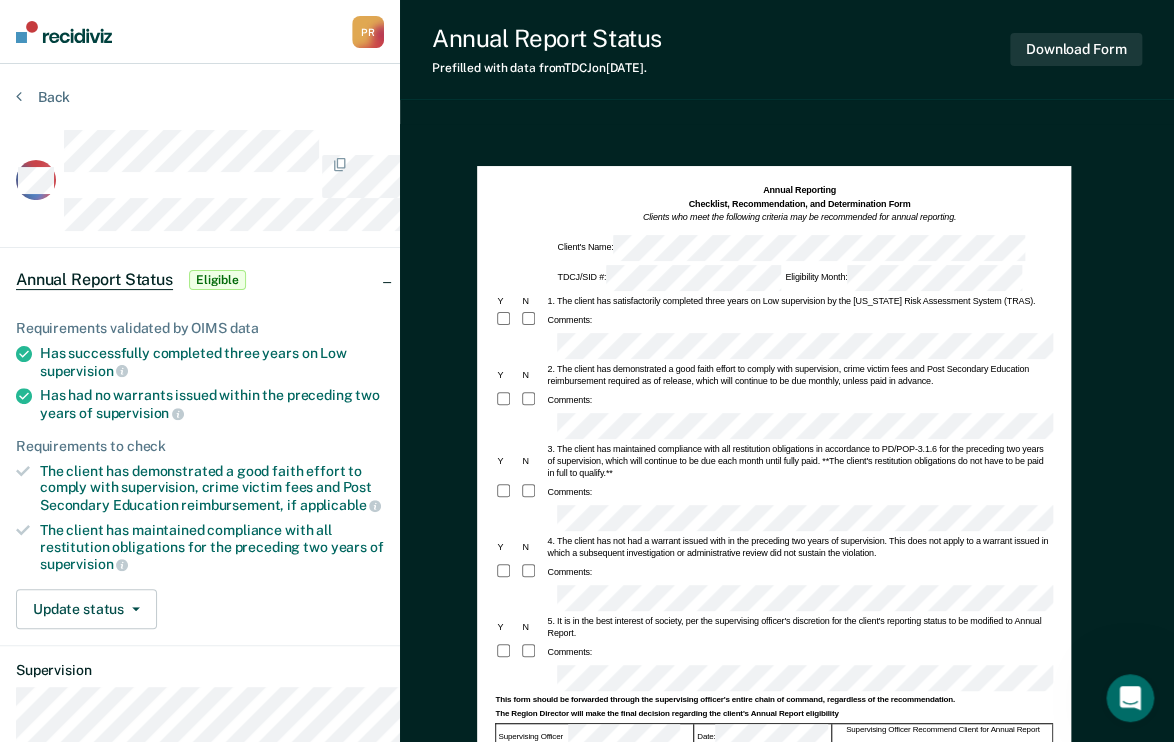 click on "Annual Report Status Prefilled with data from  TDCJ  on  [DATE] .  Download Form" at bounding box center (787, 50) 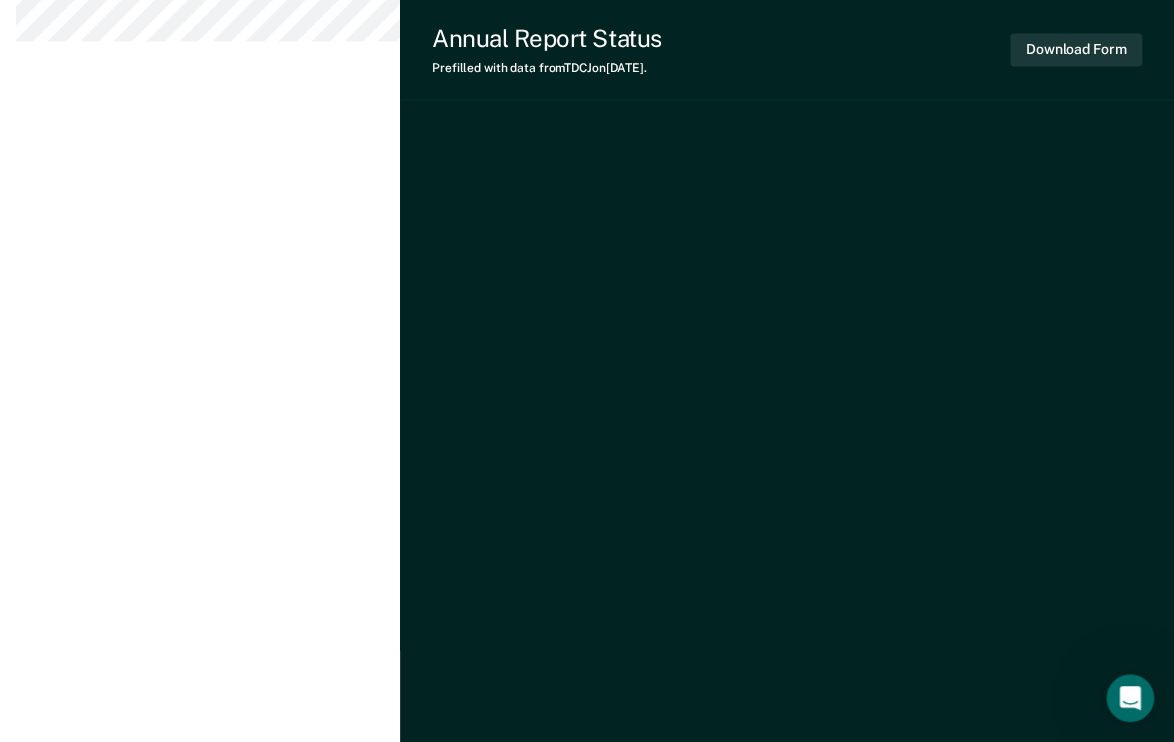 scroll, scrollTop: 1360, scrollLeft: 0, axis: vertical 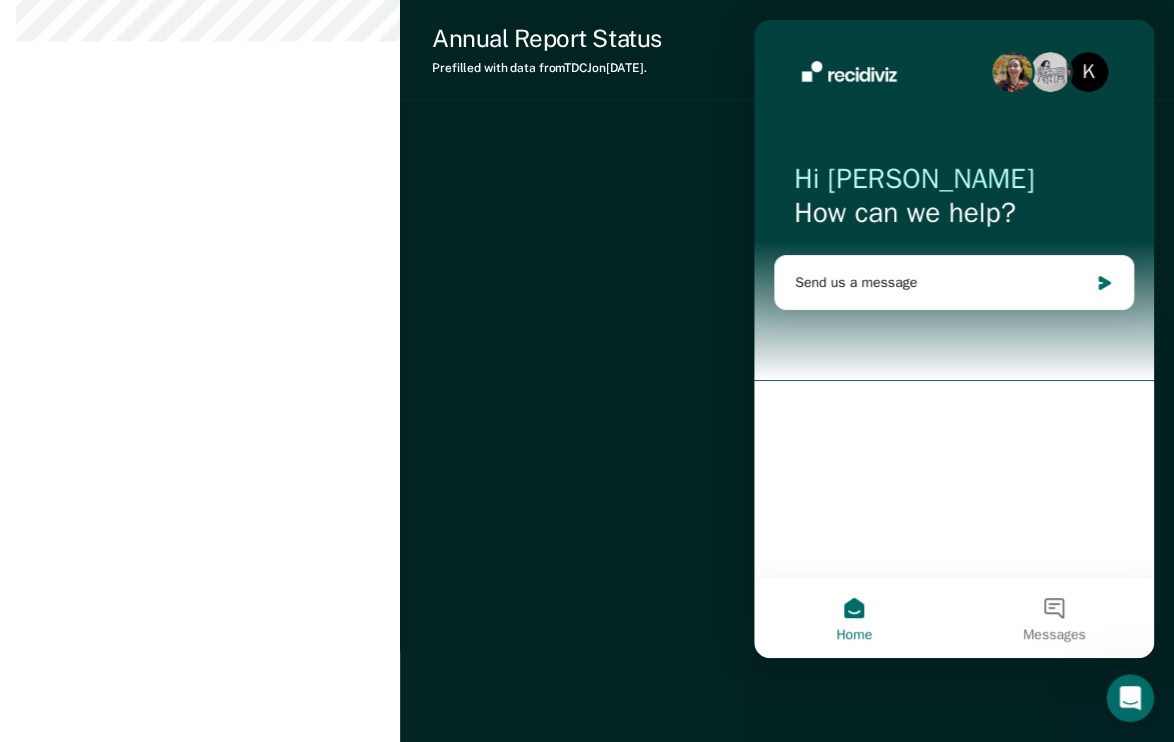 click 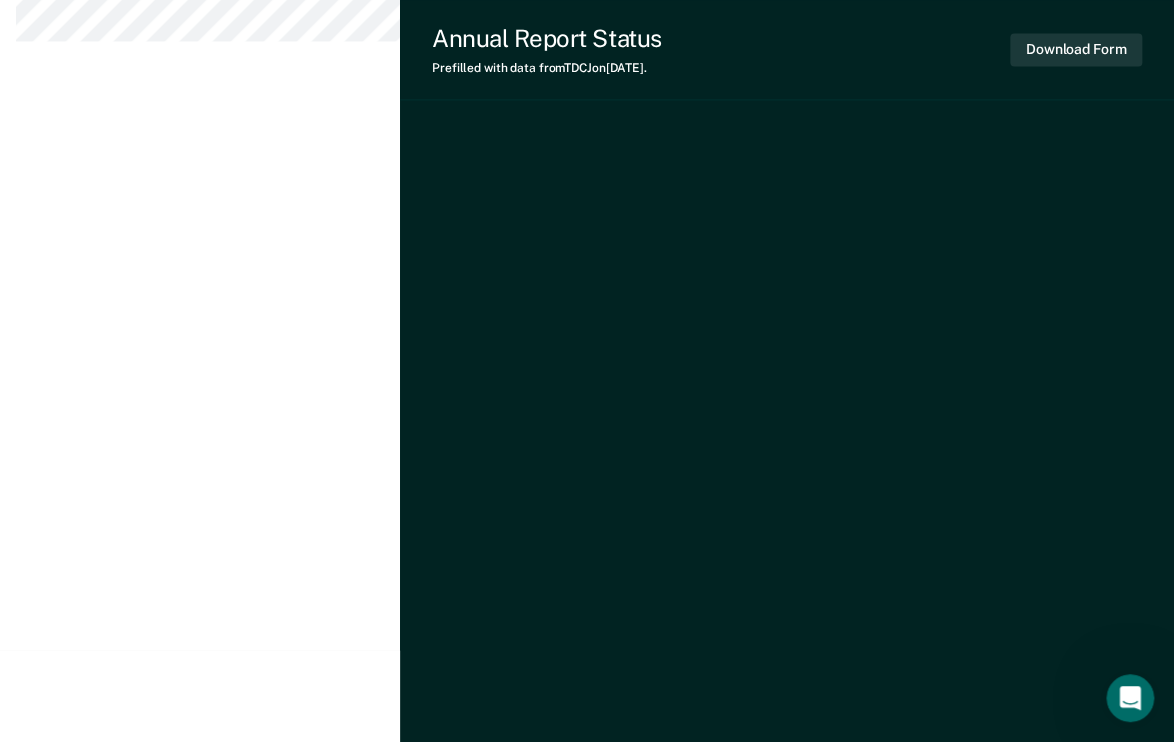 click 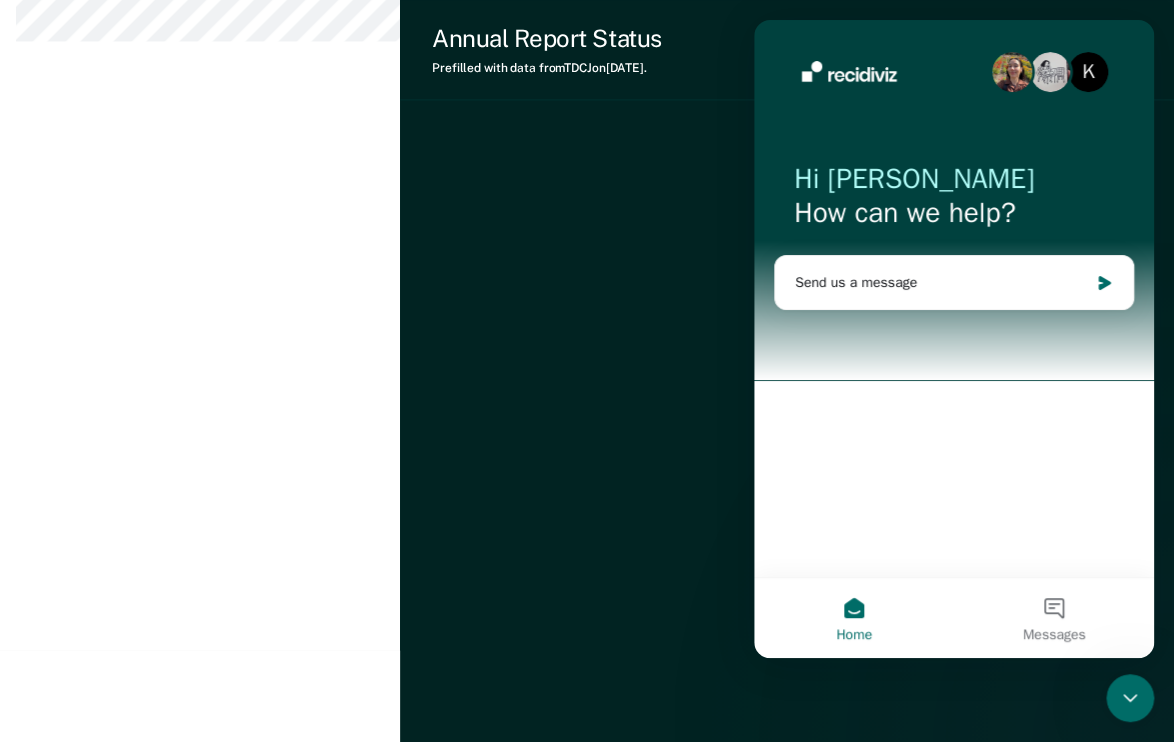 drag, startPoint x: 1120, startPoint y: 673, endPoint x: 1112, endPoint y: 663, distance: 12.806249 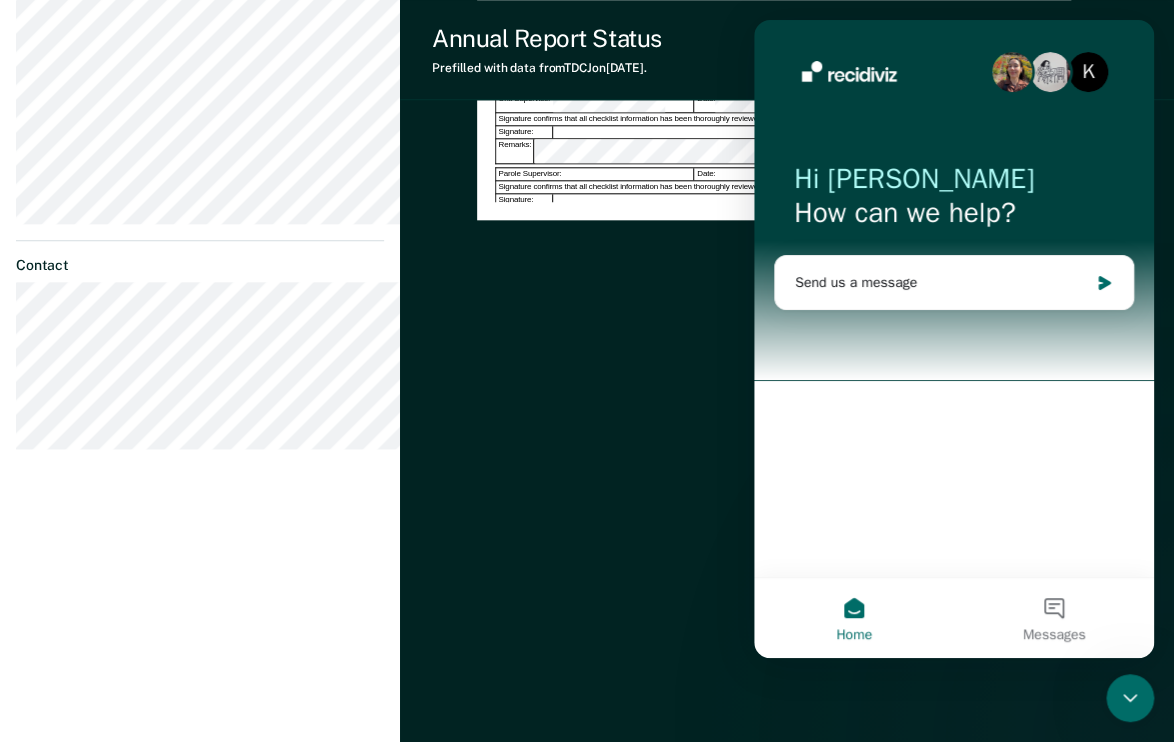 scroll, scrollTop: 720, scrollLeft: 0, axis: vertical 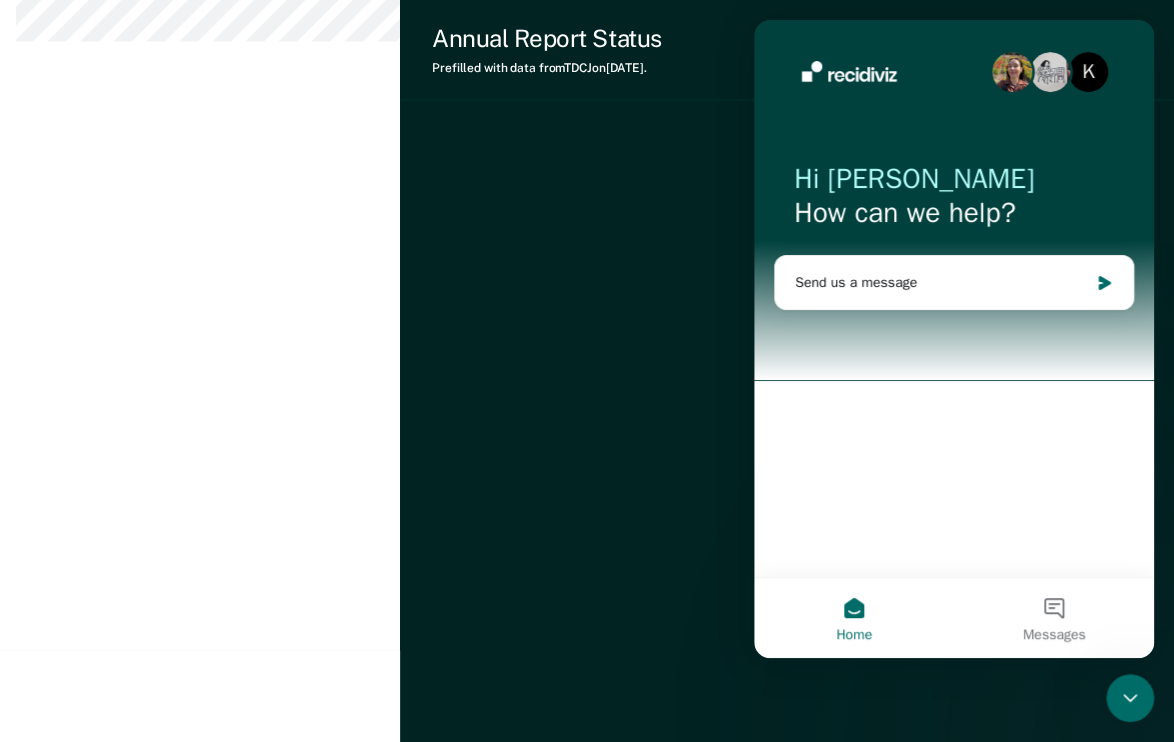 click on "K Hi [PERSON_NAME] 👋 How can we help? Send us a message" at bounding box center [954, 298] 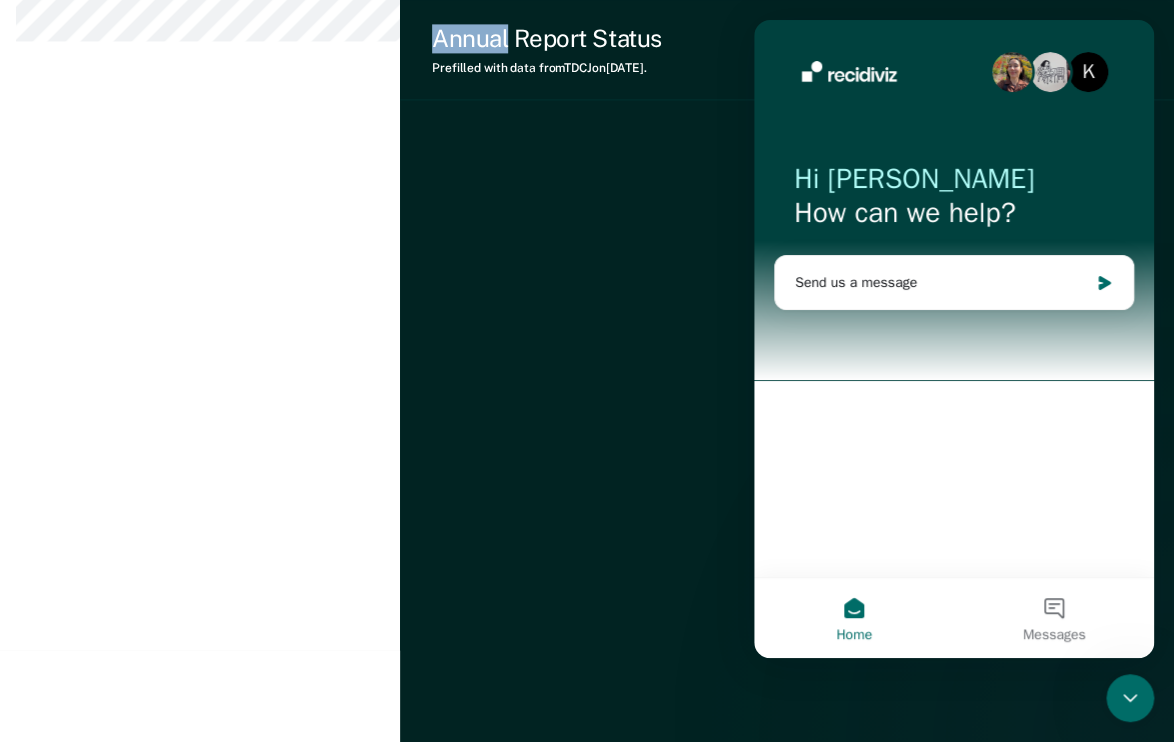click on "Annual Report Status Prefilled with data from  TDCJ  on  [DATE] .  Download Form" at bounding box center (787, 50) 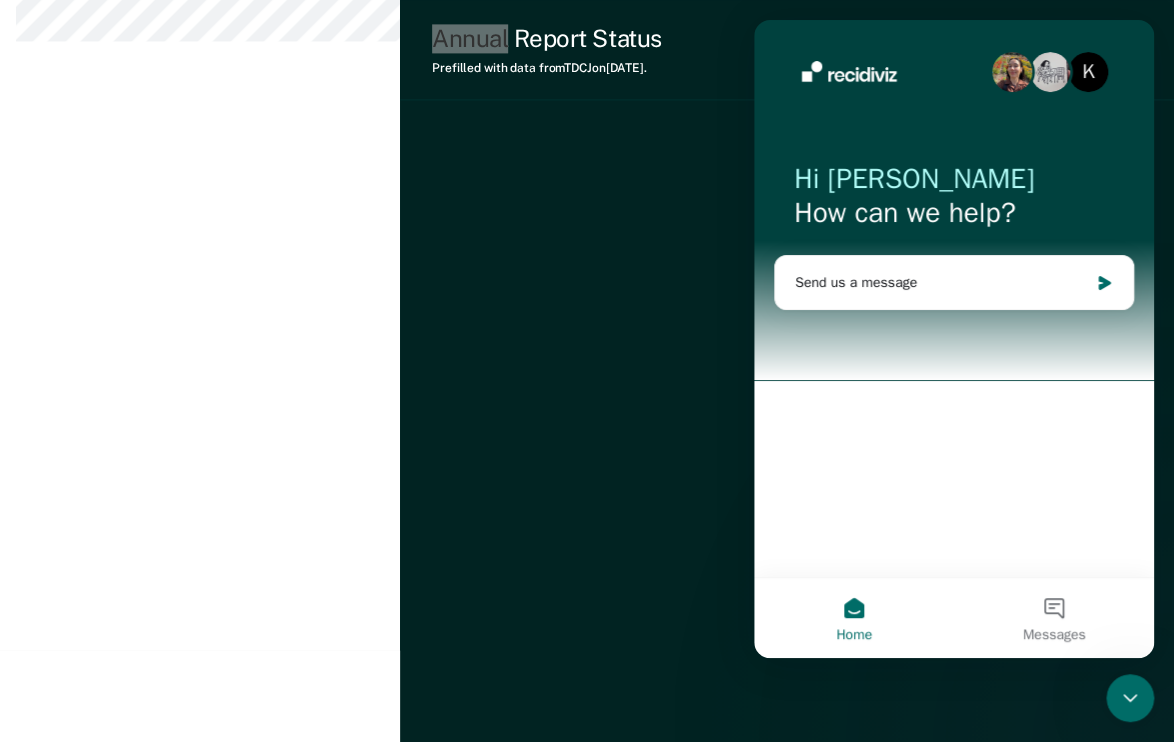 click 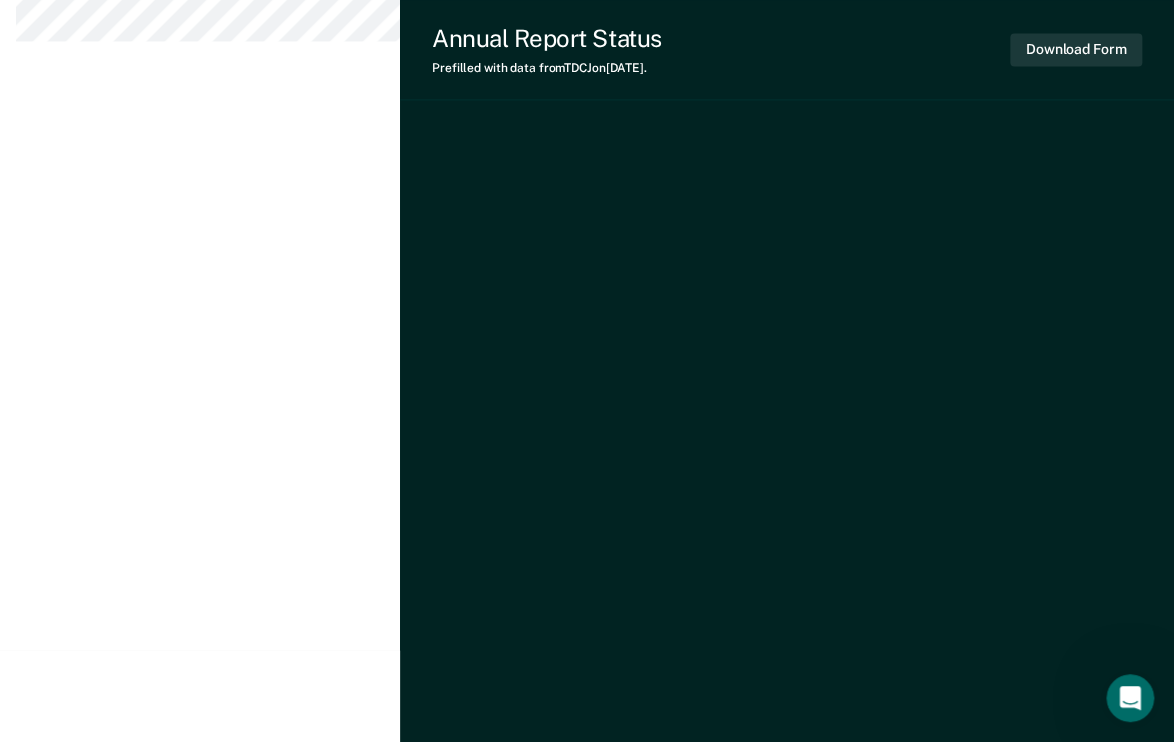 drag, startPoint x: 1098, startPoint y: 428, endPoint x: 974, endPoint y: 440, distance: 124.57929 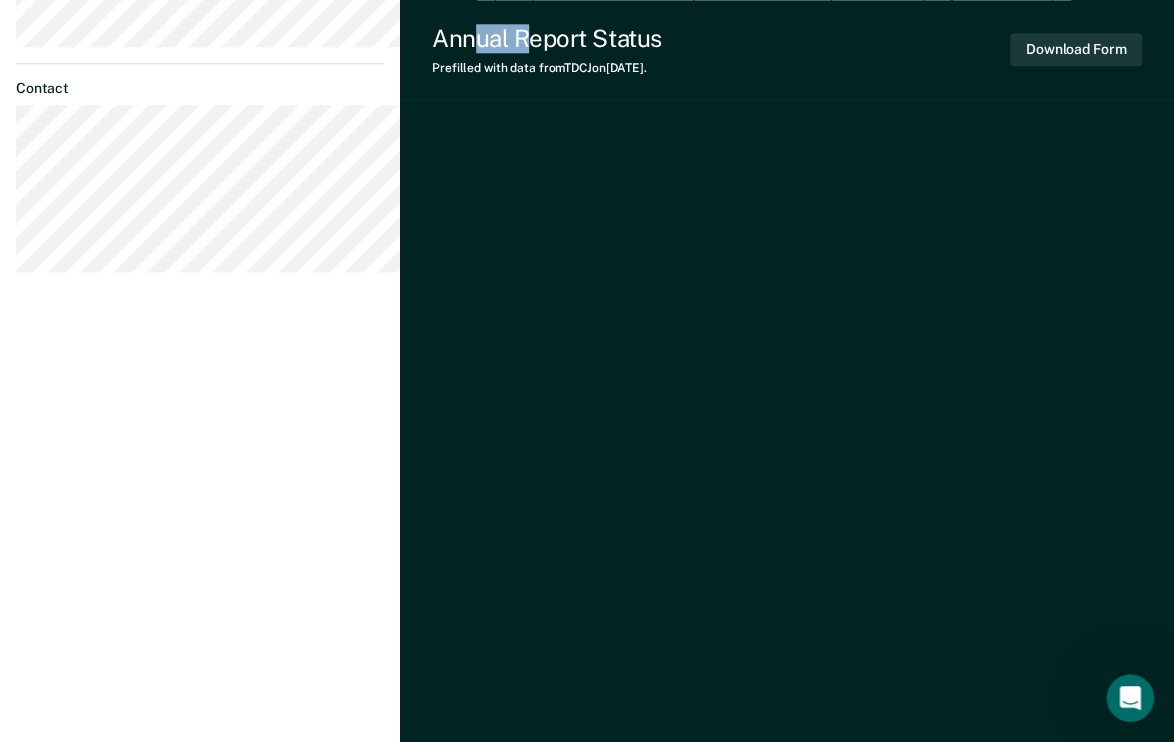 drag, startPoint x: 1012, startPoint y: 56, endPoint x: 1004, endPoint y: 147, distance: 91.350975 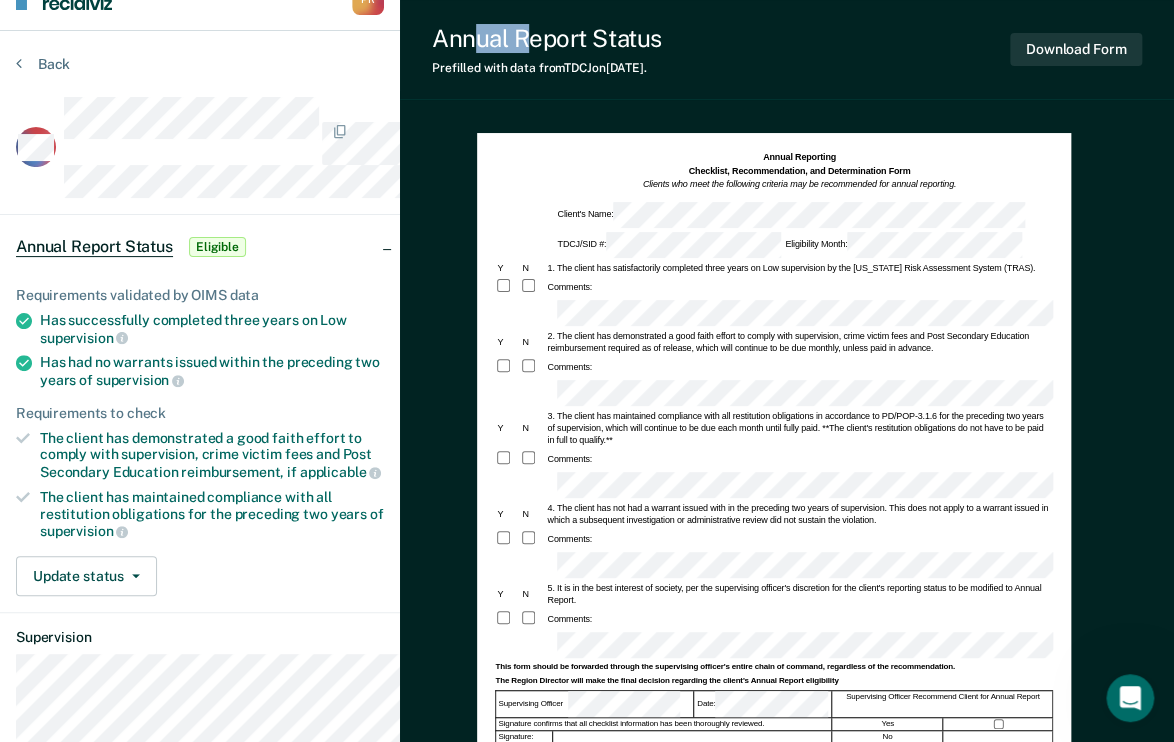 scroll, scrollTop: 0, scrollLeft: 0, axis: both 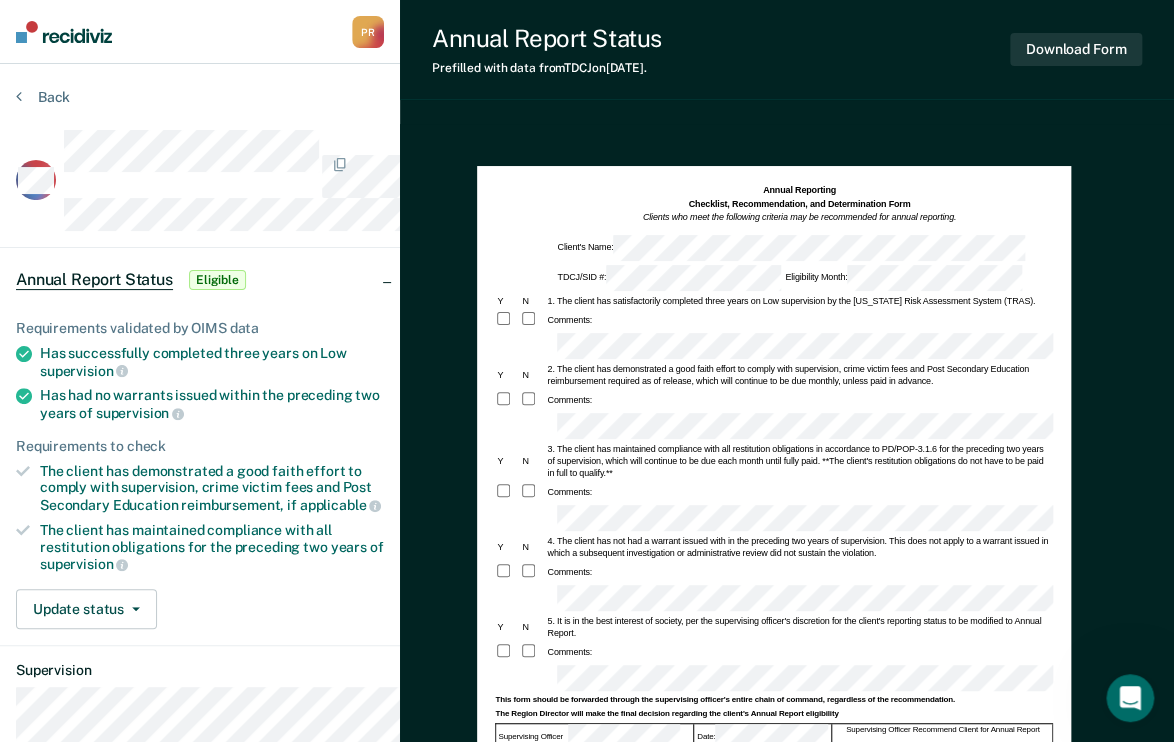 click on "Annual Report Status" at bounding box center [94, 280] 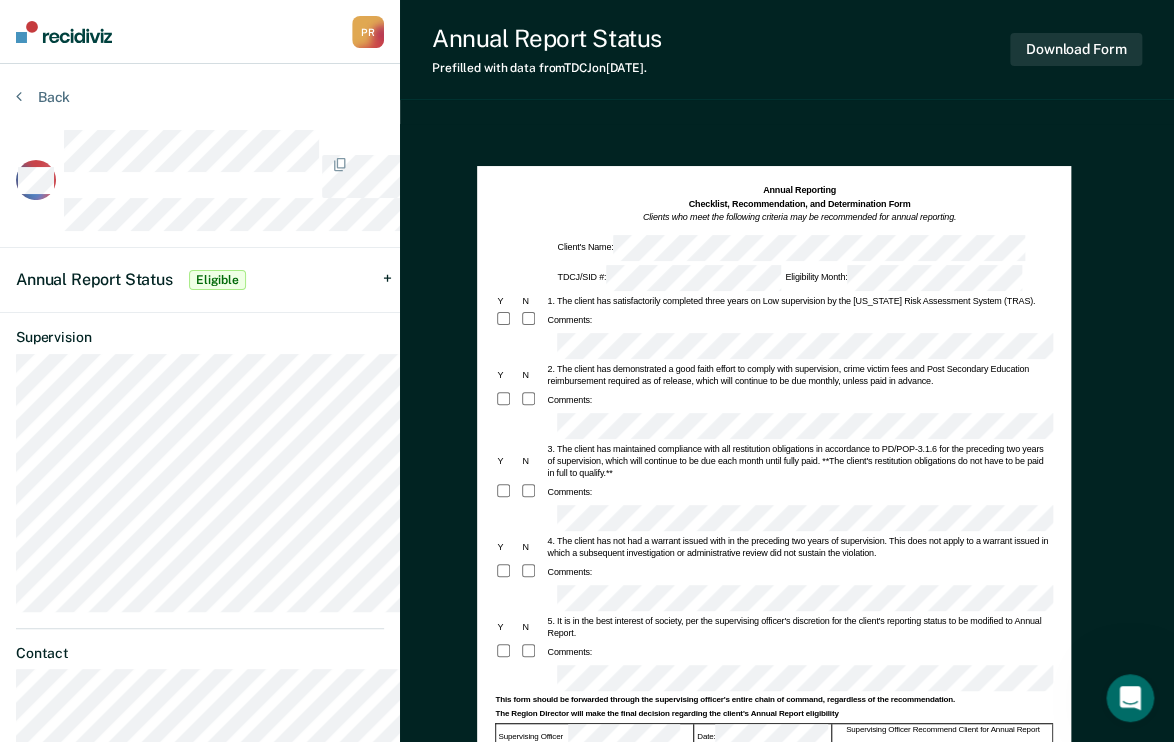 click on "Annual Report Status" at bounding box center (94, 279) 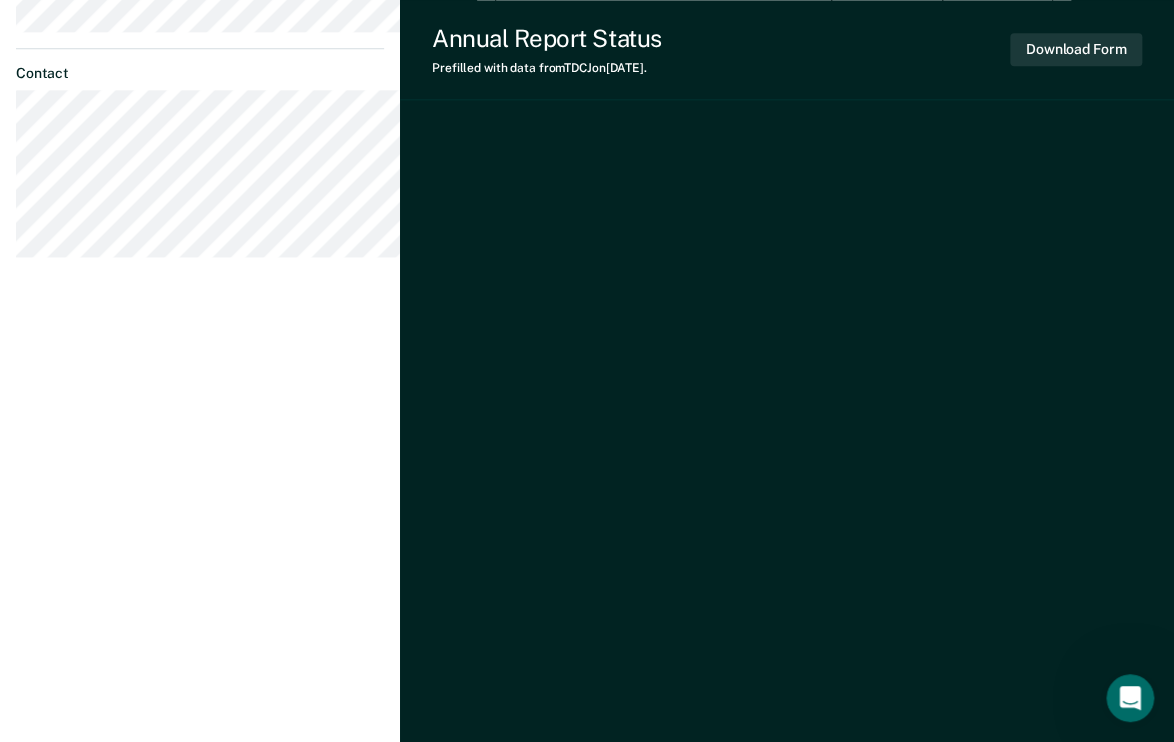 scroll, scrollTop: 1040, scrollLeft: 0, axis: vertical 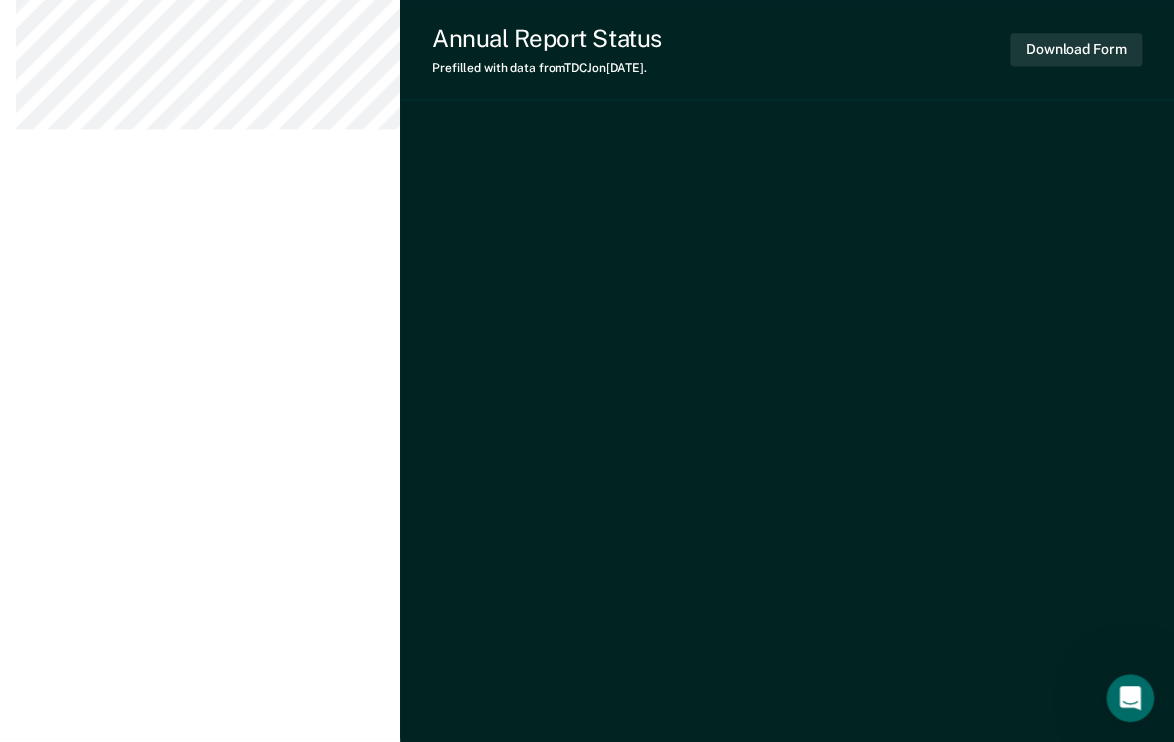 click on "Update status" at bounding box center (86, -431) 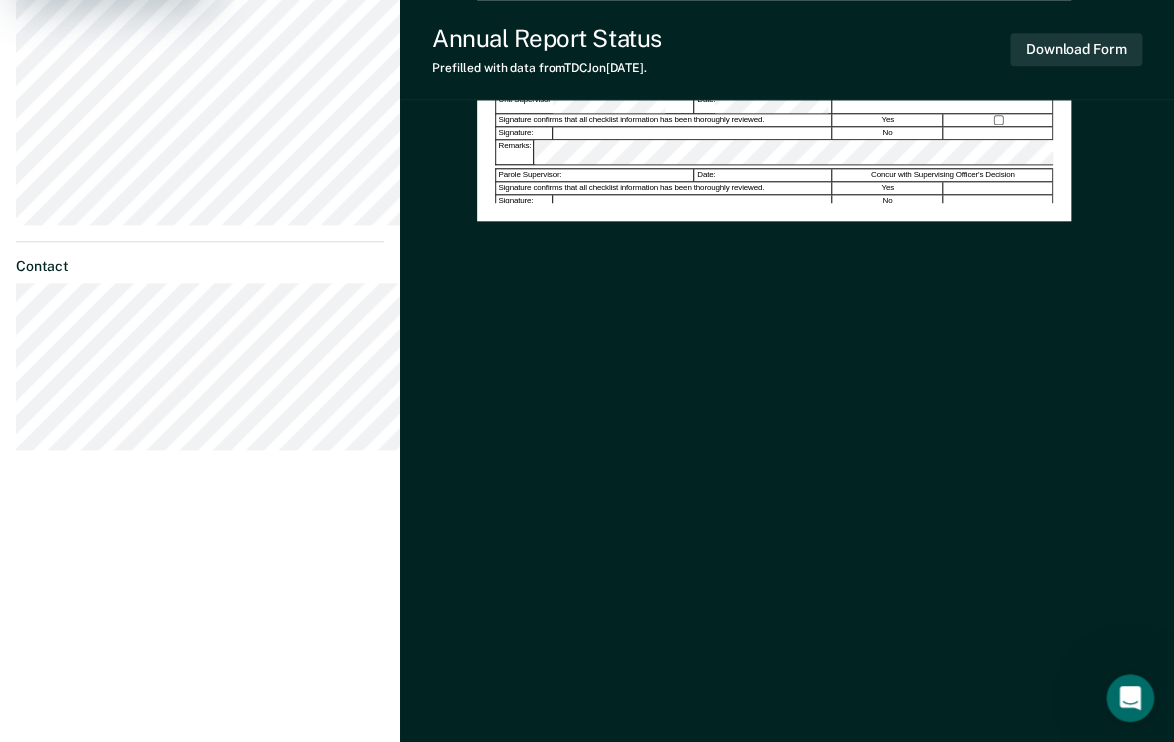 scroll, scrollTop: 720, scrollLeft: 0, axis: vertical 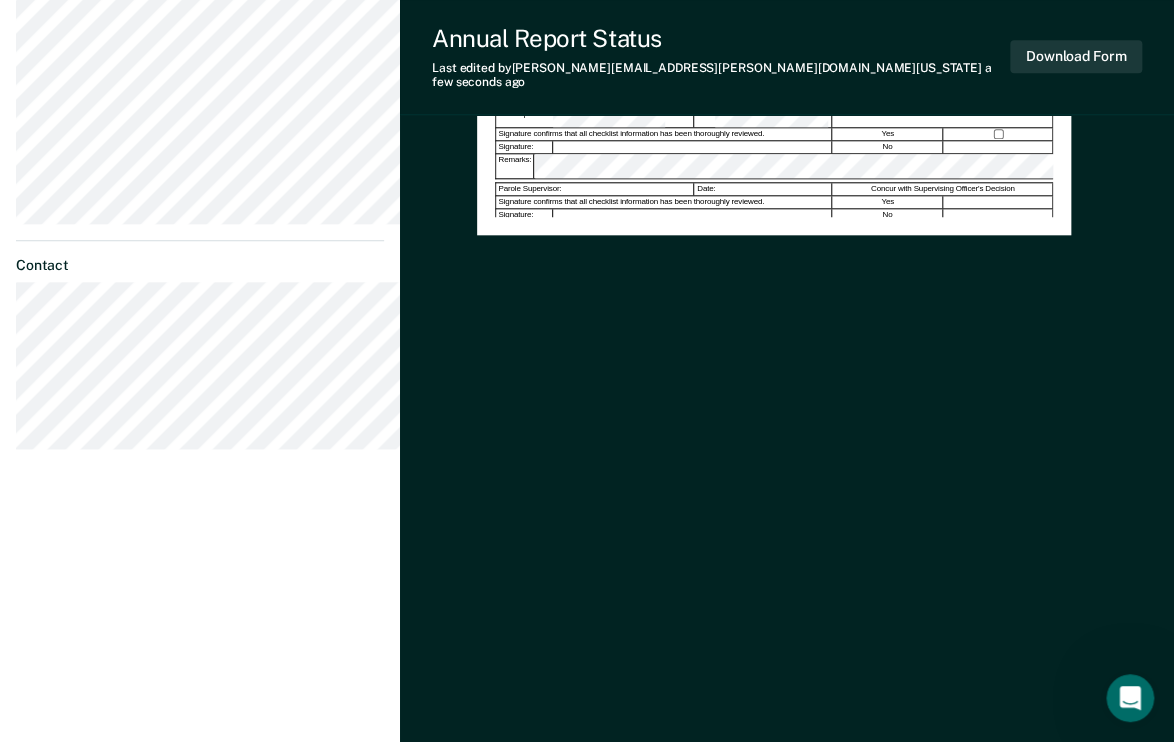 click on "Supervision" at bounding box center [200, -50] 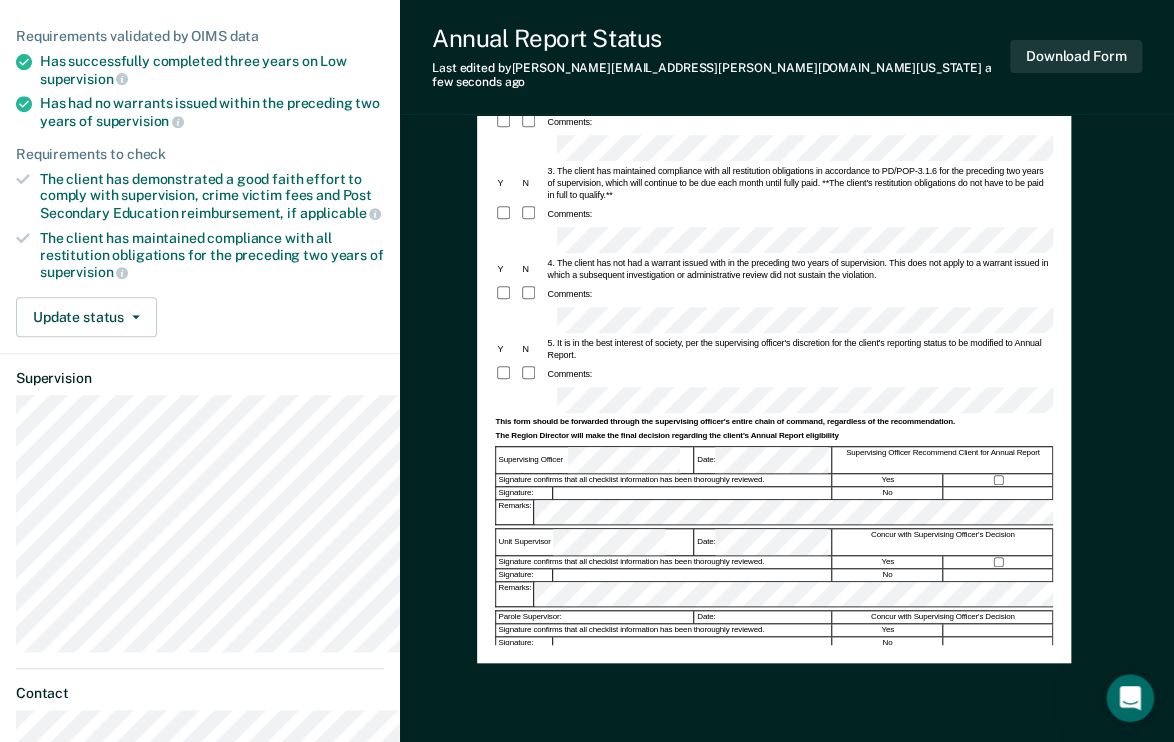 scroll, scrollTop: 0, scrollLeft: 0, axis: both 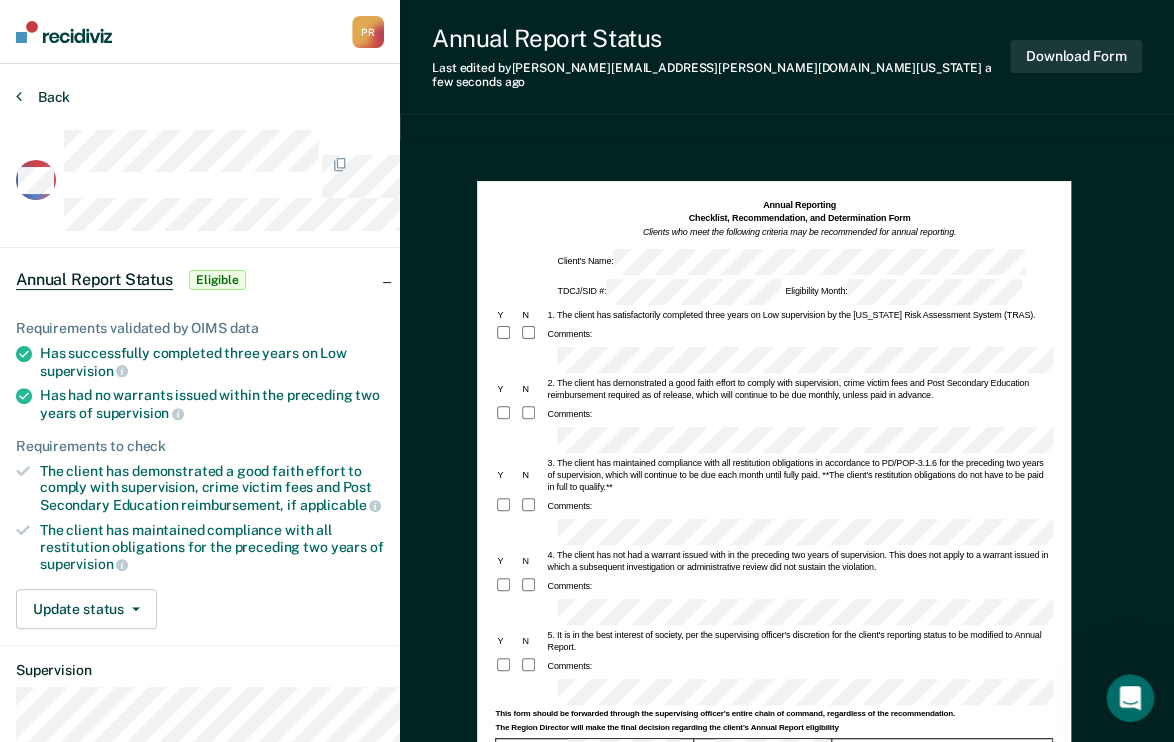 click on "Back" at bounding box center (43, 97) 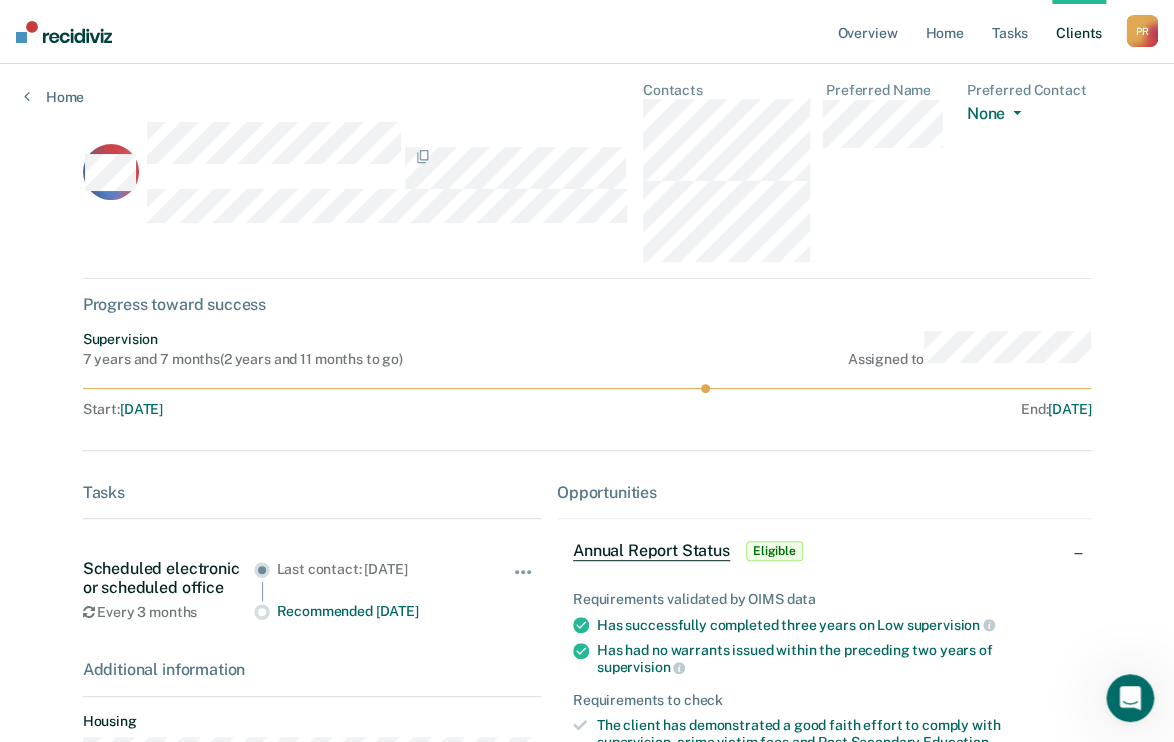 scroll, scrollTop: 0, scrollLeft: 0, axis: both 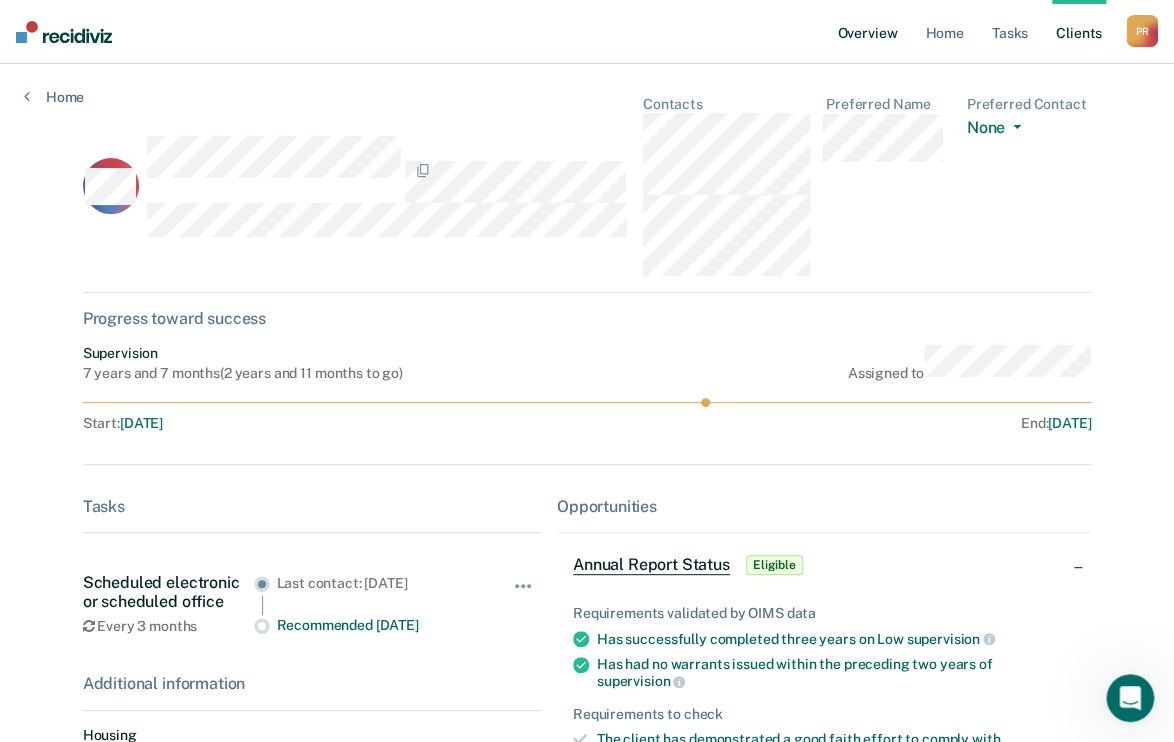 click on "Overview" at bounding box center [867, 32] 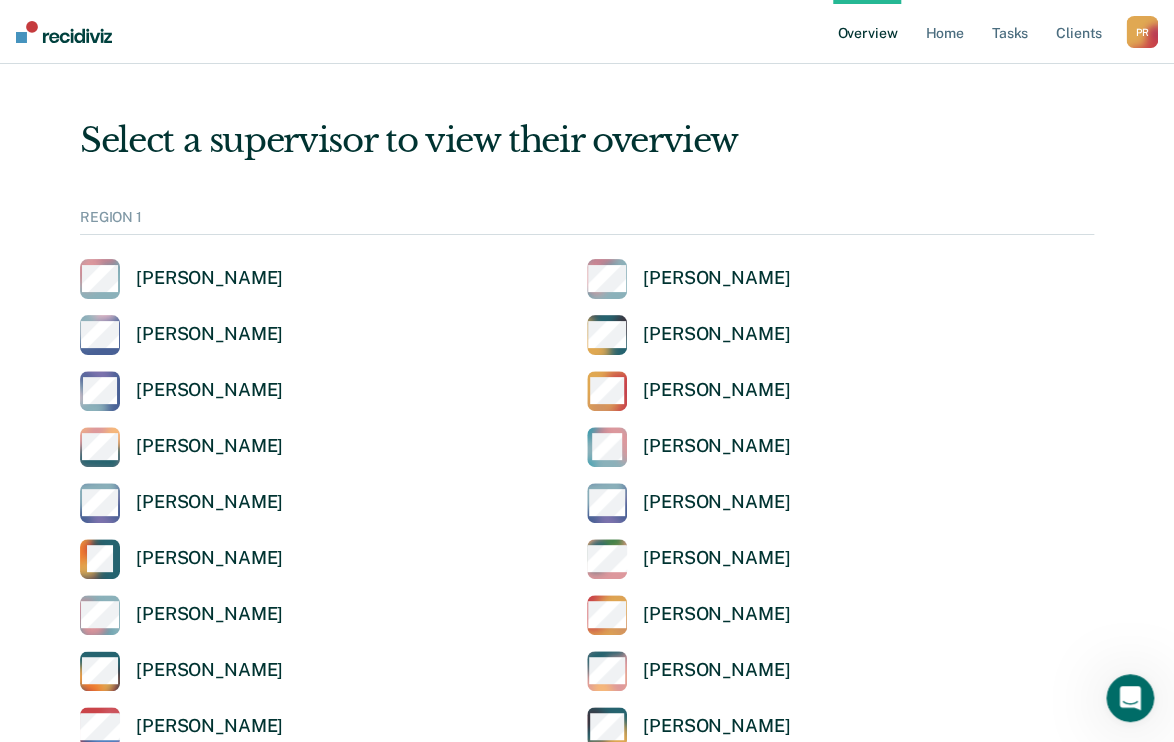 click on "Overview" at bounding box center [867, 32] 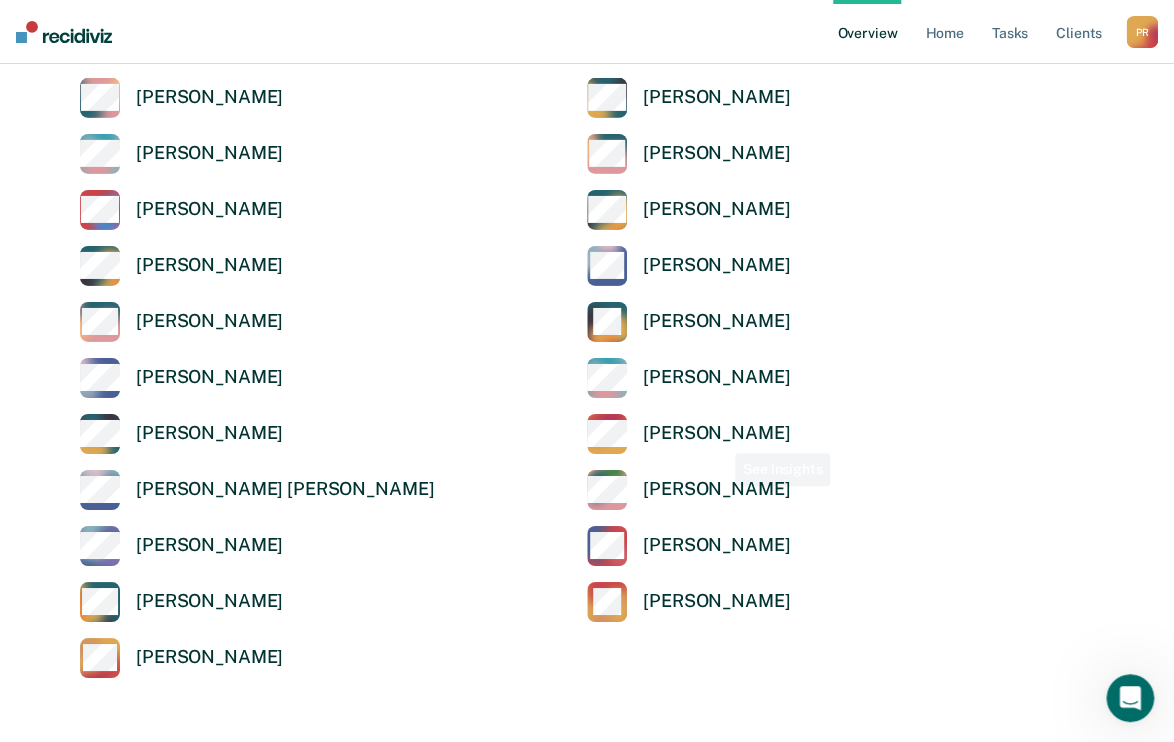 scroll, scrollTop: 8640, scrollLeft: 0, axis: vertical 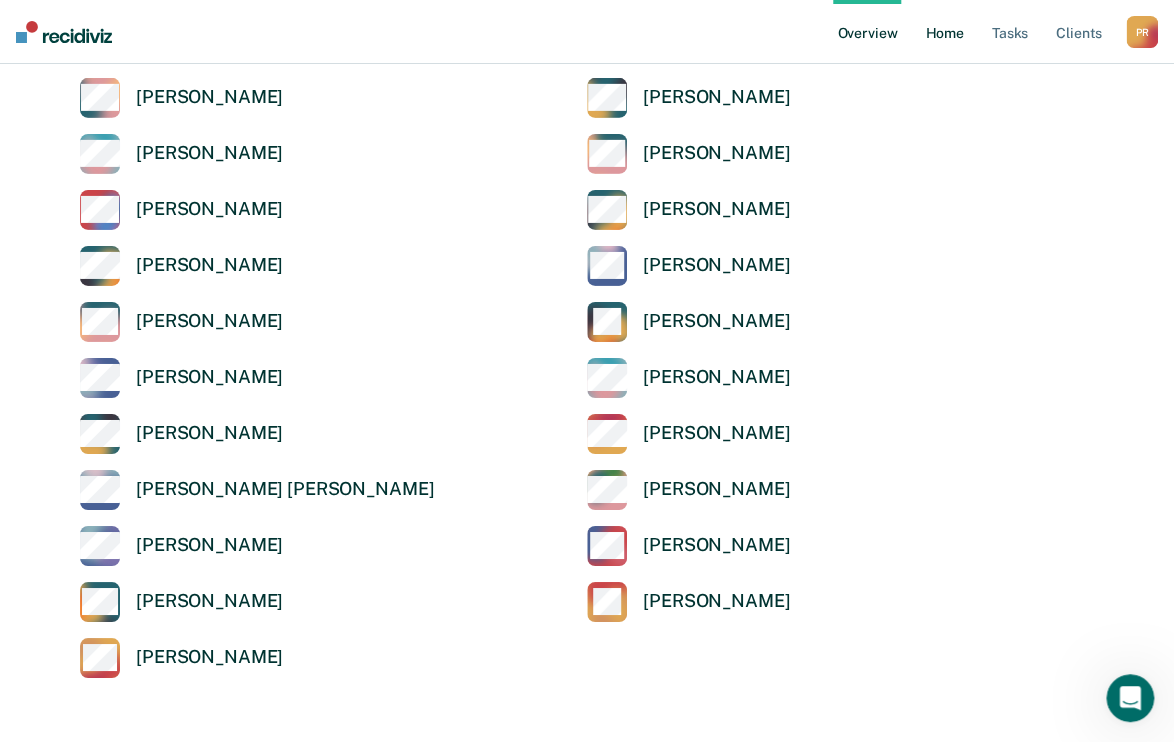 click on "Home" at bounding box center [944, 32] 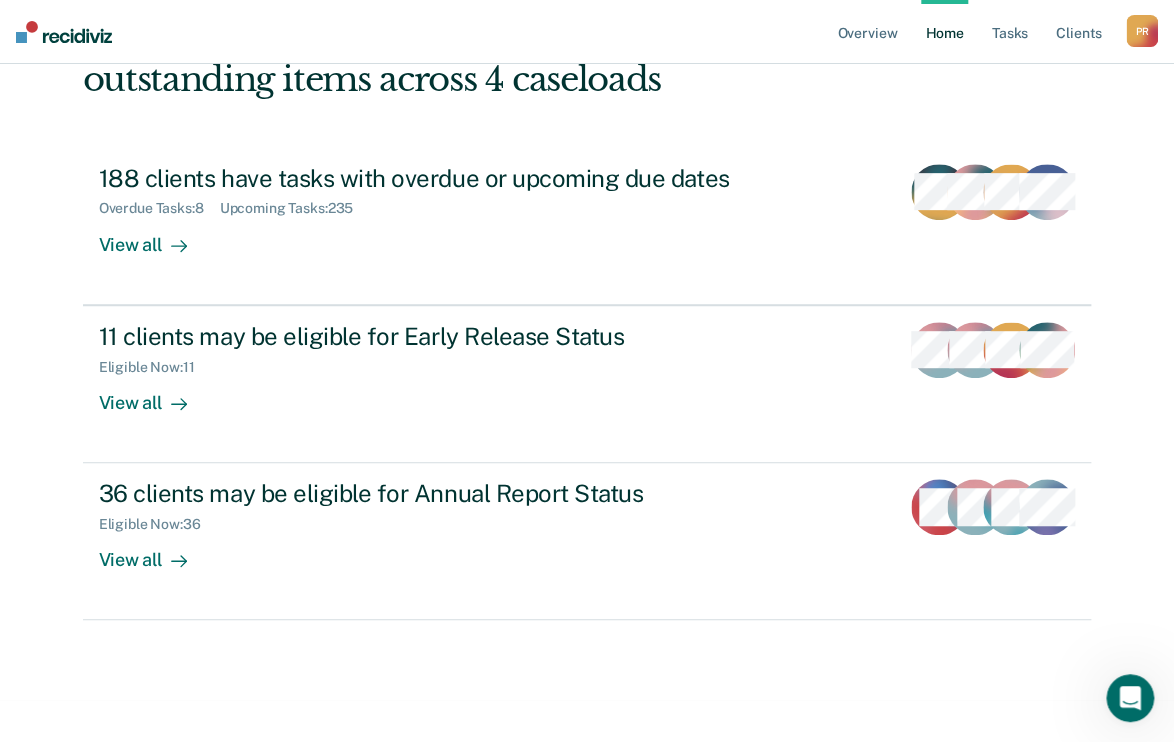 scroll, scrollTop: 0, scrollLeft: 0, axis: both 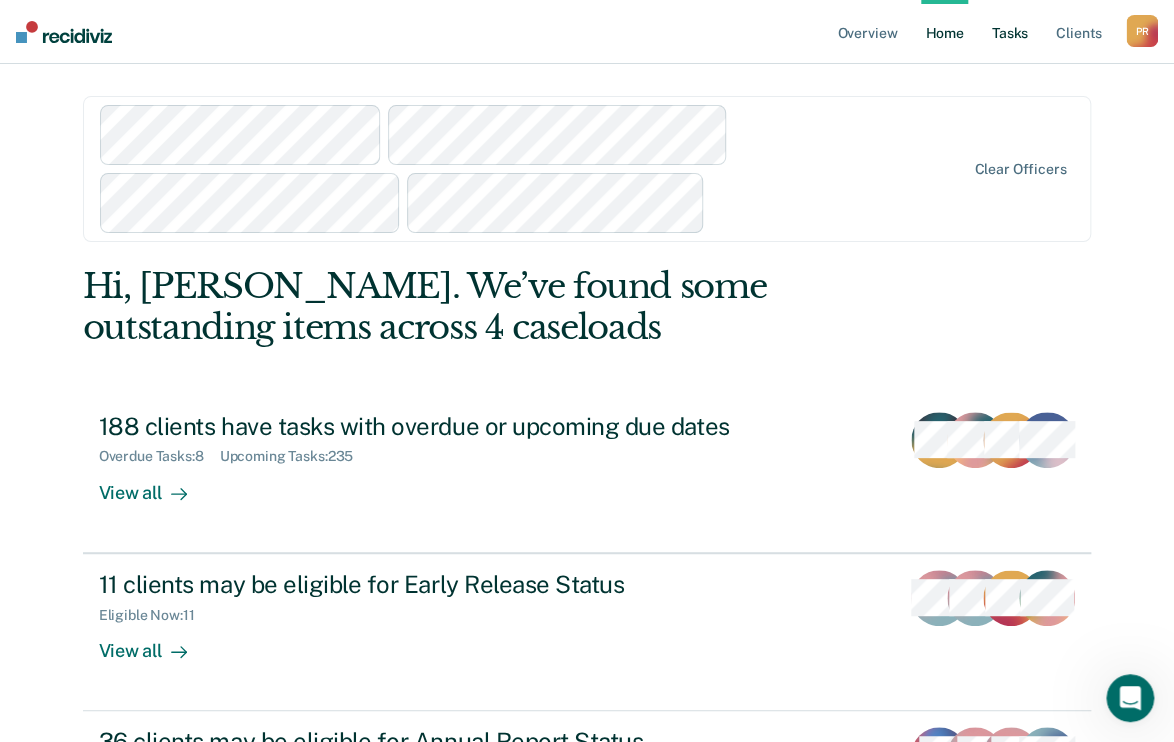 click on "Tasks" at bounding box center [1010, 32] 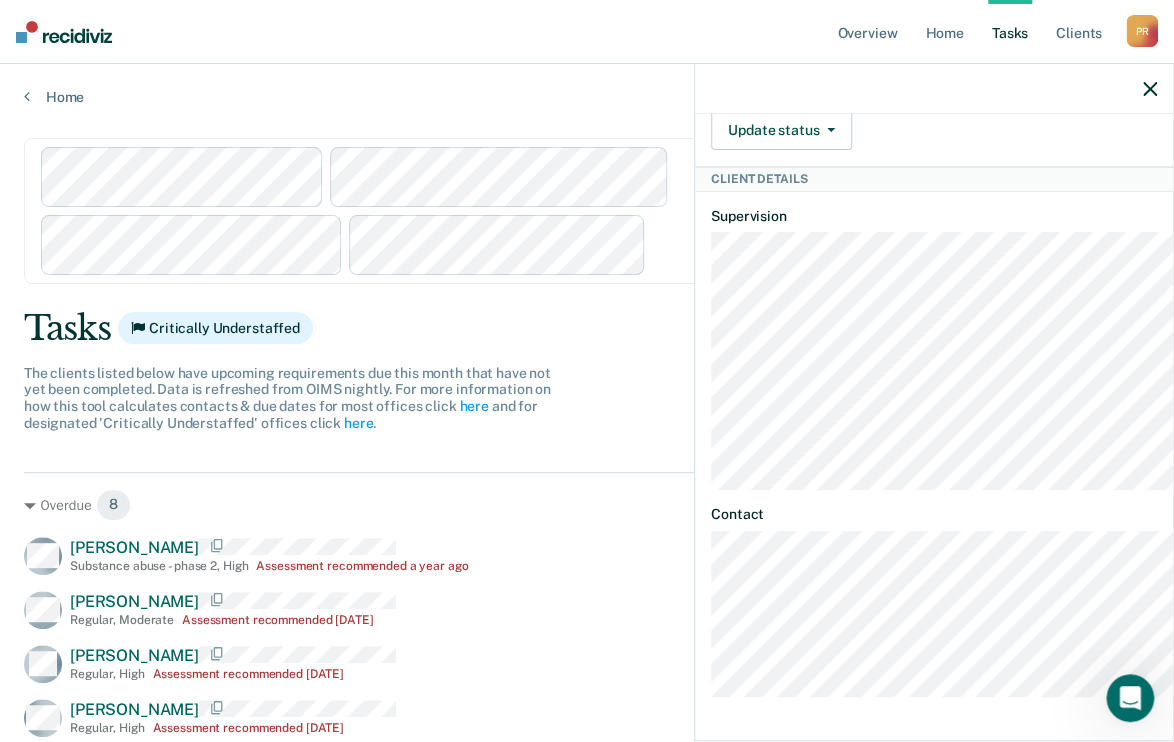 scroll, scrollTop: 880, scrollLeft: 0, axis: vertical 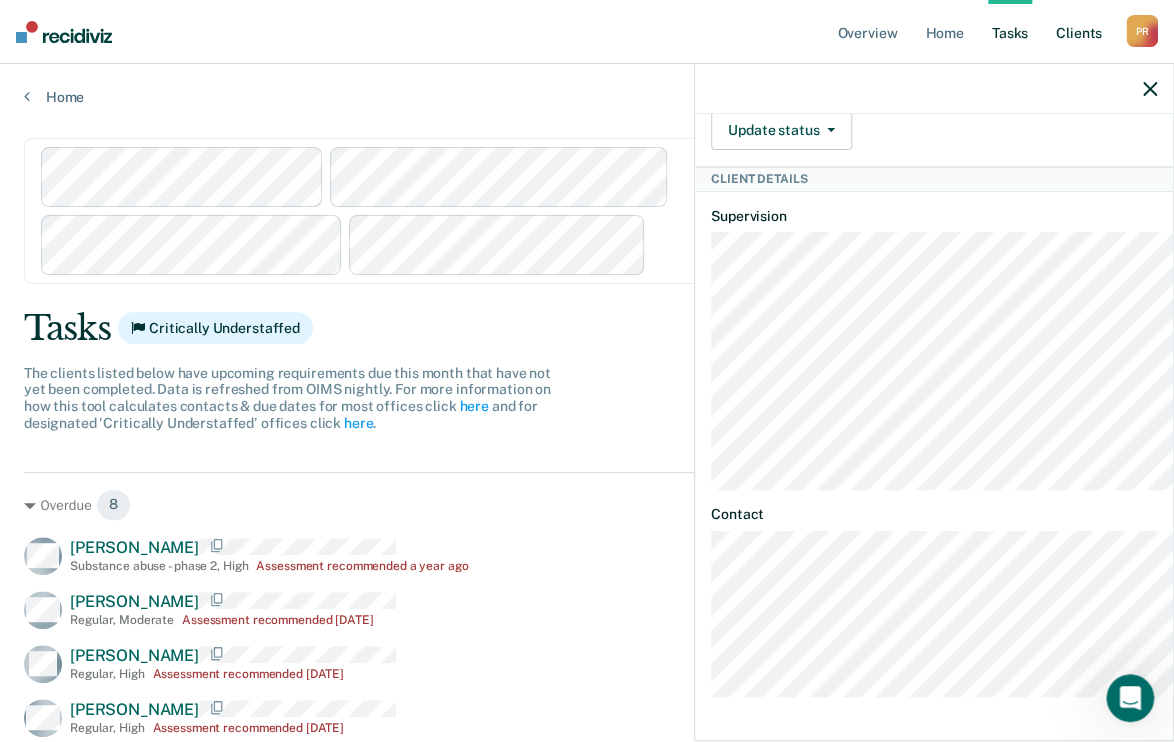 click on "Client s" at bounding box center [1079, 32] 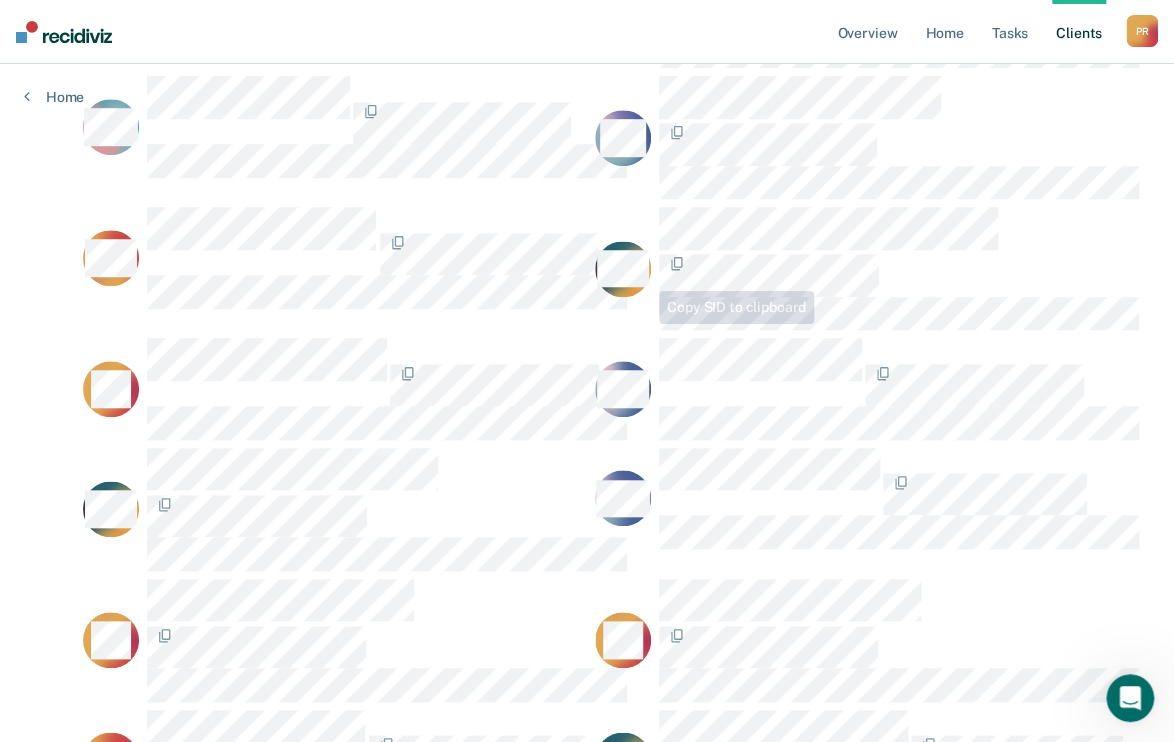 scroll, scrollTop: 480, scrollLeft: 0, axis: vertical 